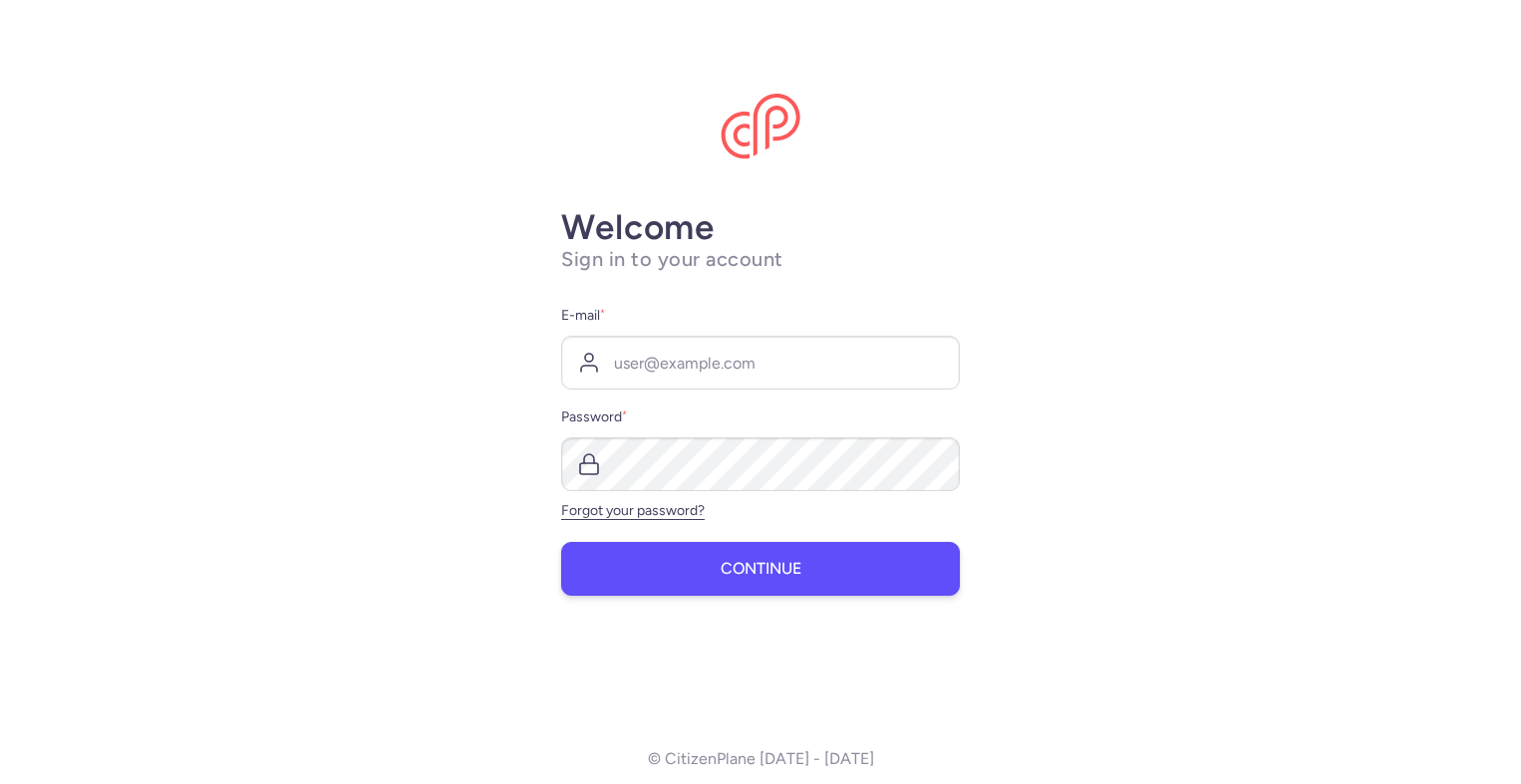 scroll, scrollTop: 0, scrollLeft: 0, axis: both 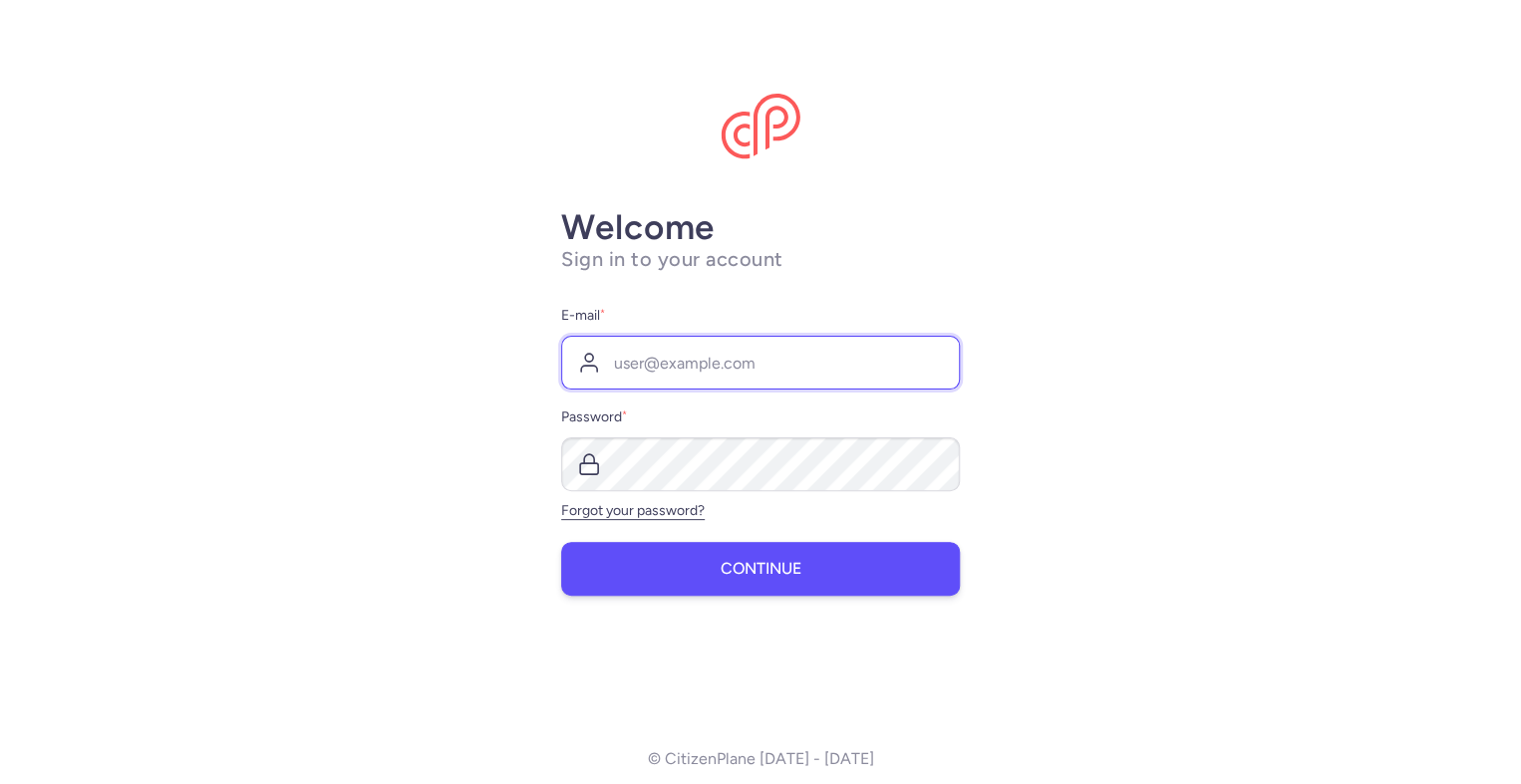 type on "[PERSON_NAME][EMAIL_ADDRESS][DOMAIN_NAME]" 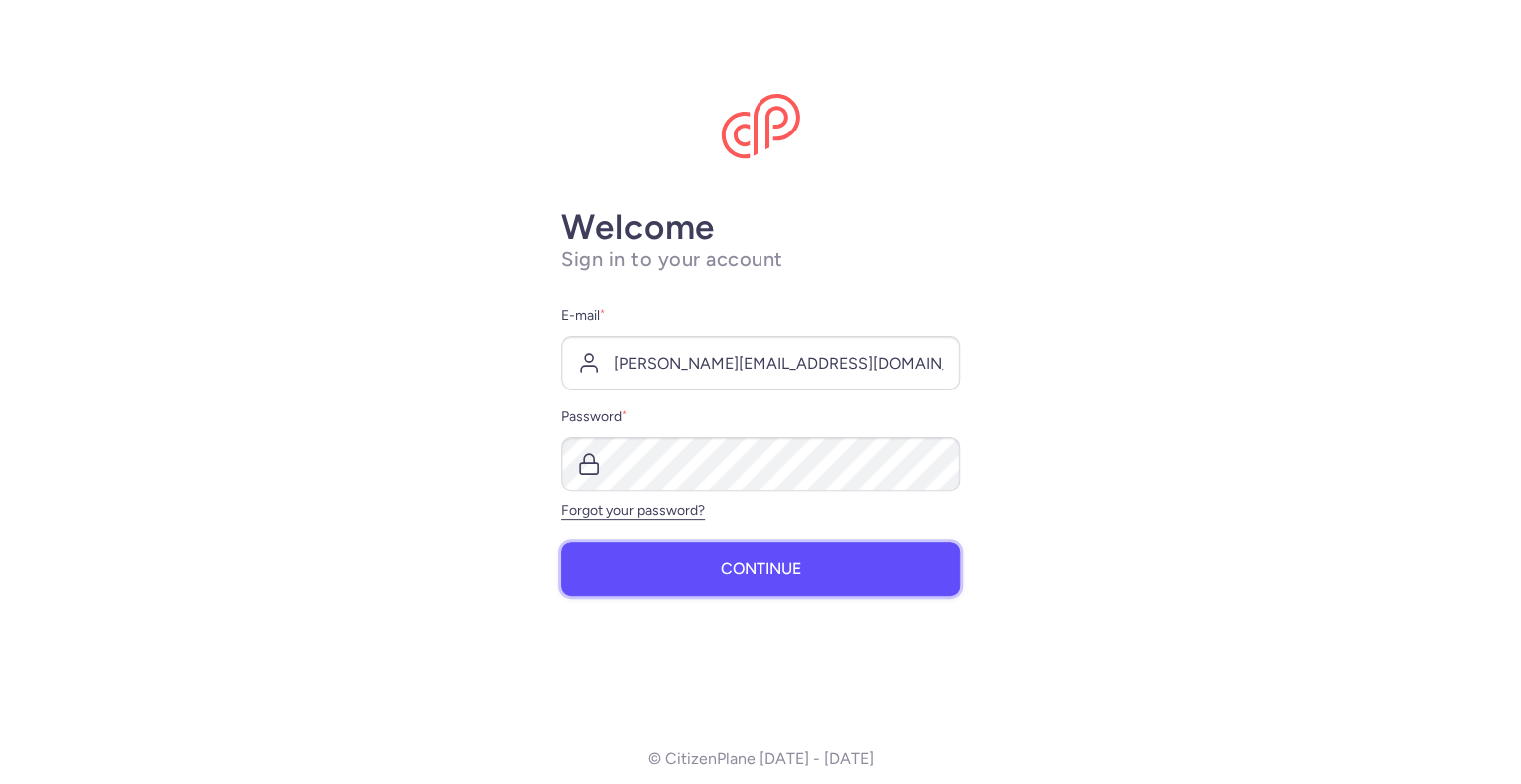 click on "Continue" at bounding box center [760, 569] 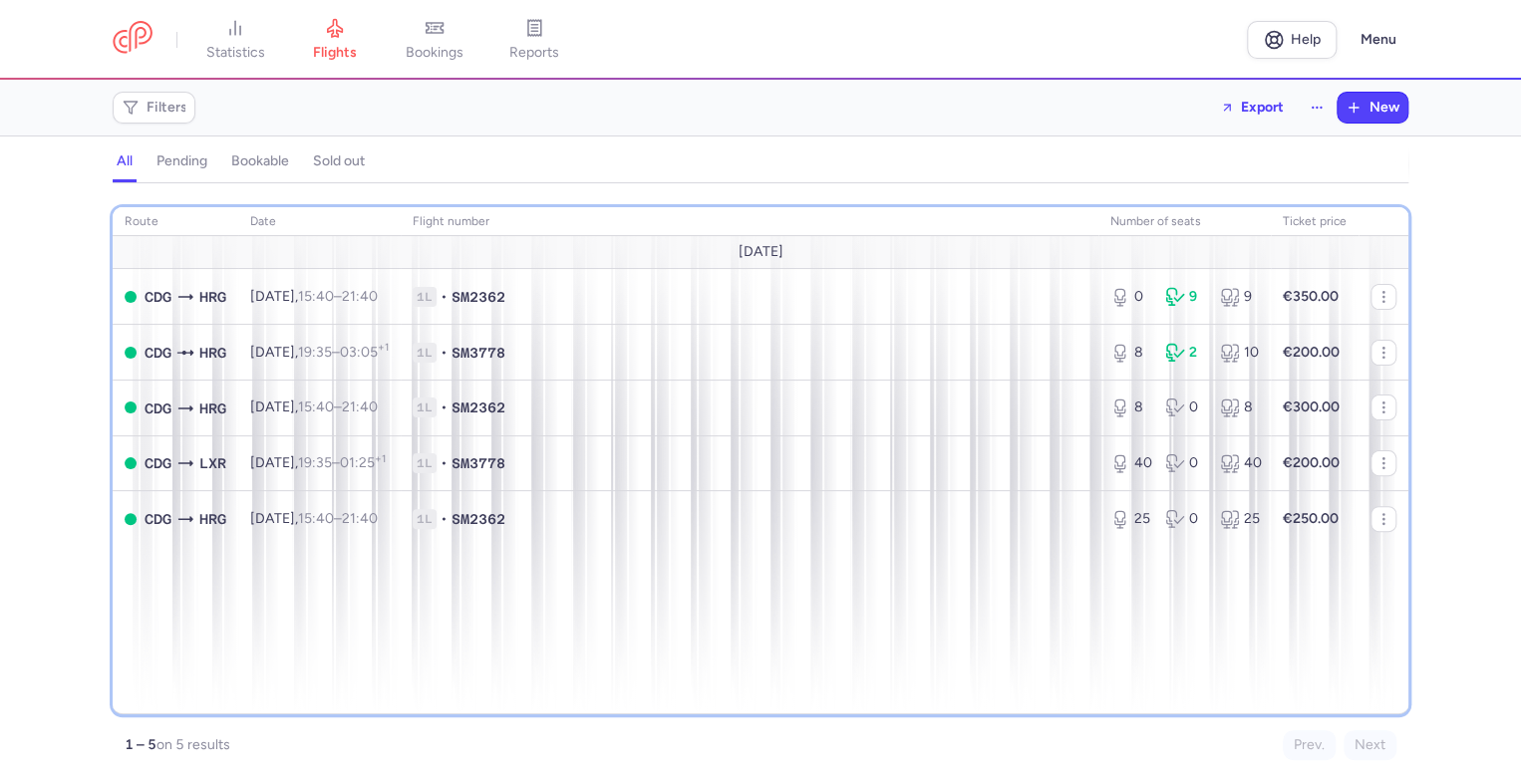 click on "route date Flight number number of seats Ticket price [DATE]  CDG  HRG [DATE]  15:40  –  21:40  +0 1L • SM2362 0 9 9 €350.00  CDG  HRG [DATE]  19:35  –  03:05  +1 1L • SM3778 8 2 10 €200.00  CDG  HRG [DATE]  15:40  –  21:40  +0 1L • SM2362 8 0 8 €300.00  CDG  LXR [DATE]  19:35  –  01:25  +1 1L • SM3778 40 0 40 €200.00  CDG  HRG [DATE]  15:40  –  21:40  +0 1L • SM2362 25 0 25 €250.00" at bounding box center (760, 460) 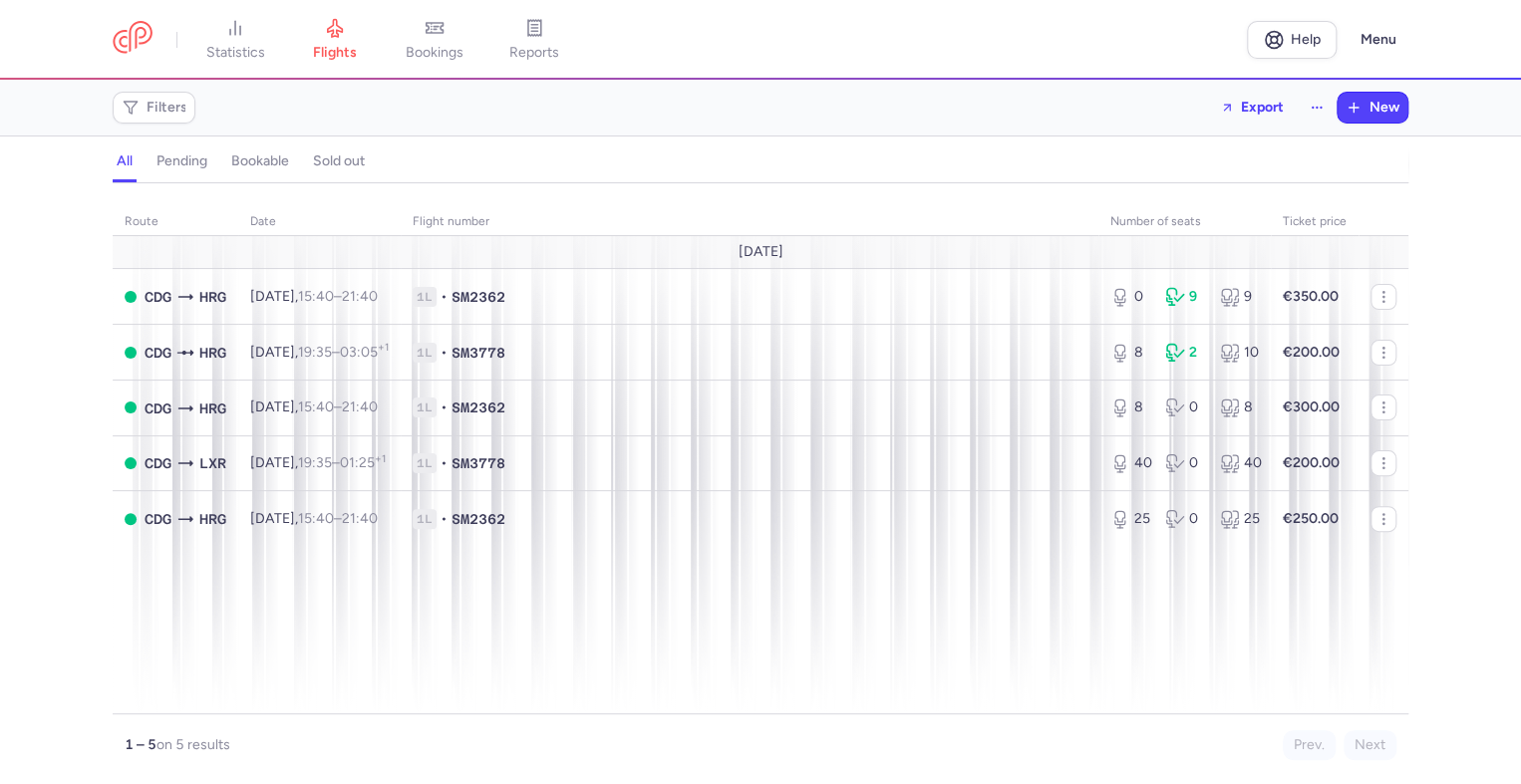 drag, startPoint x: 1436, startPoint y: 658, endPoint x: 1395, endPoint y: 641, distance: 44.384682 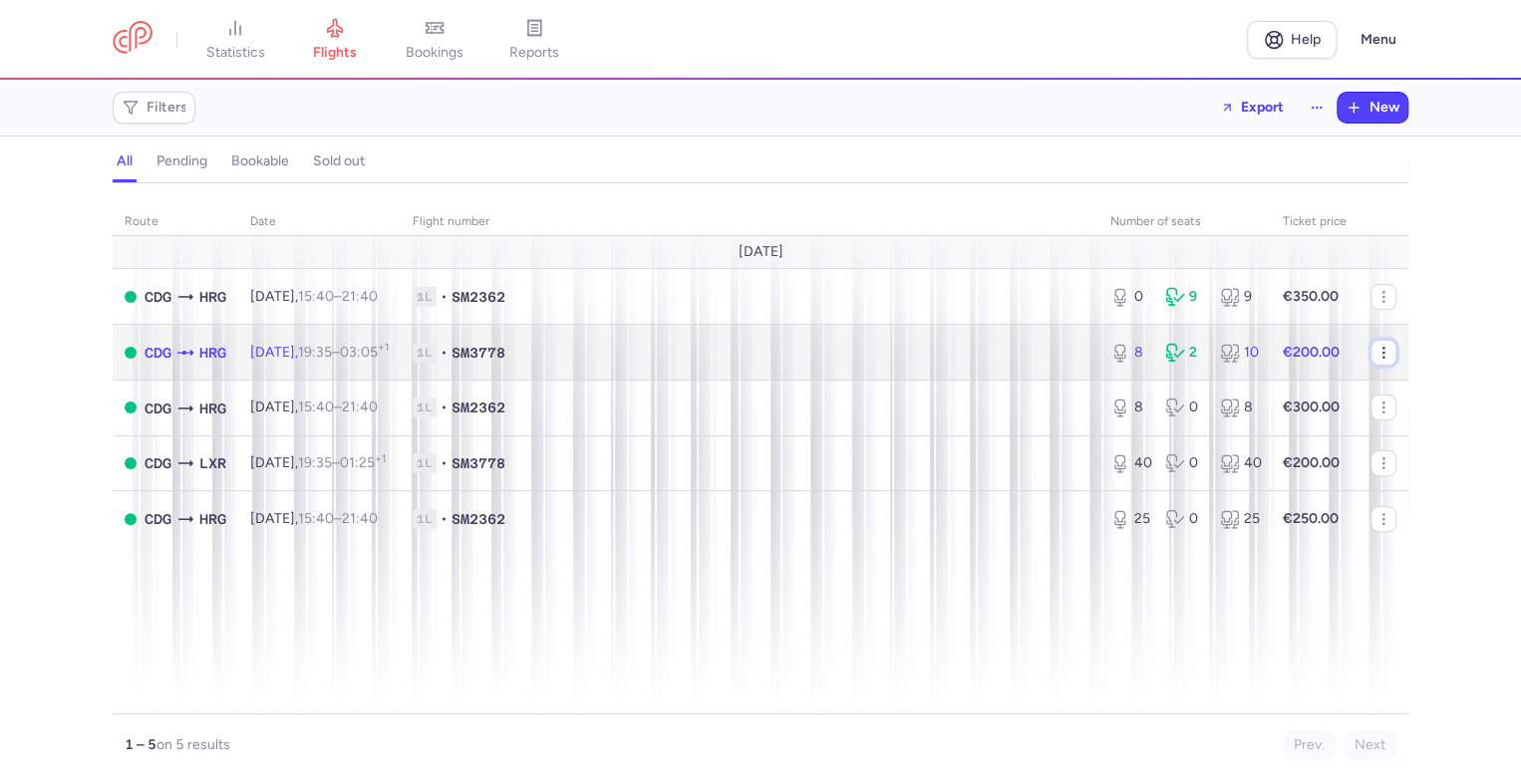 click 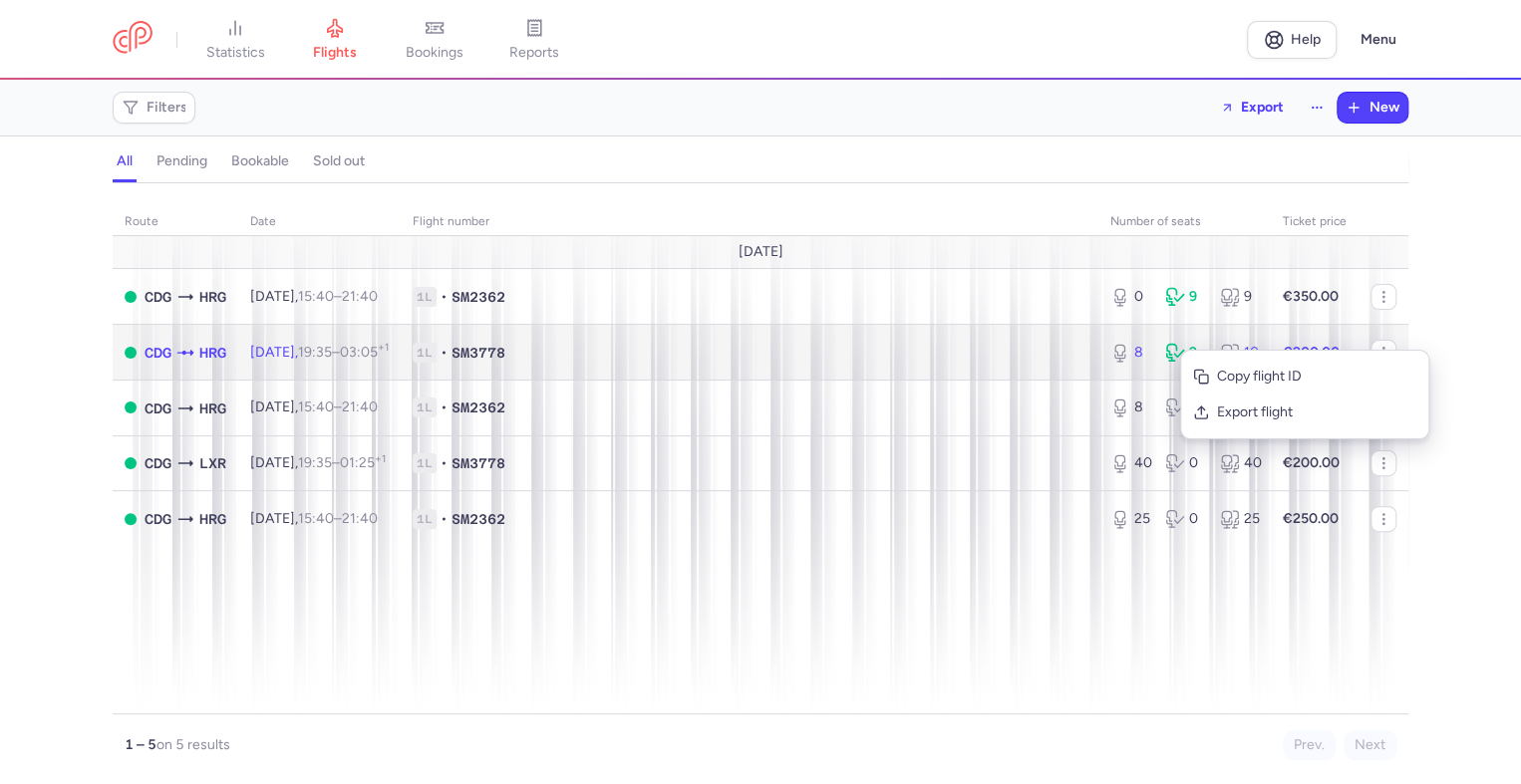 click on "1L • SM3778" 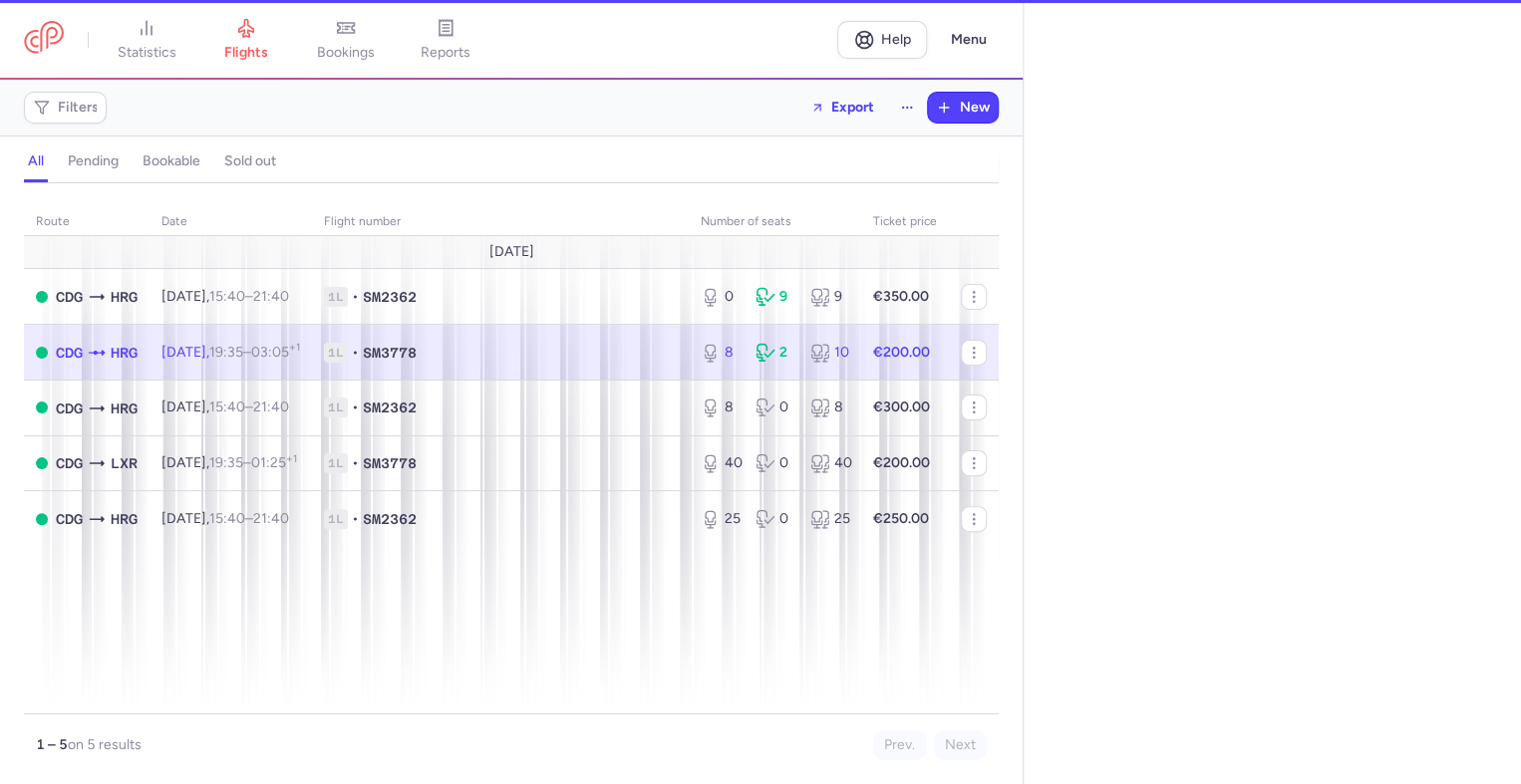 select on "days" 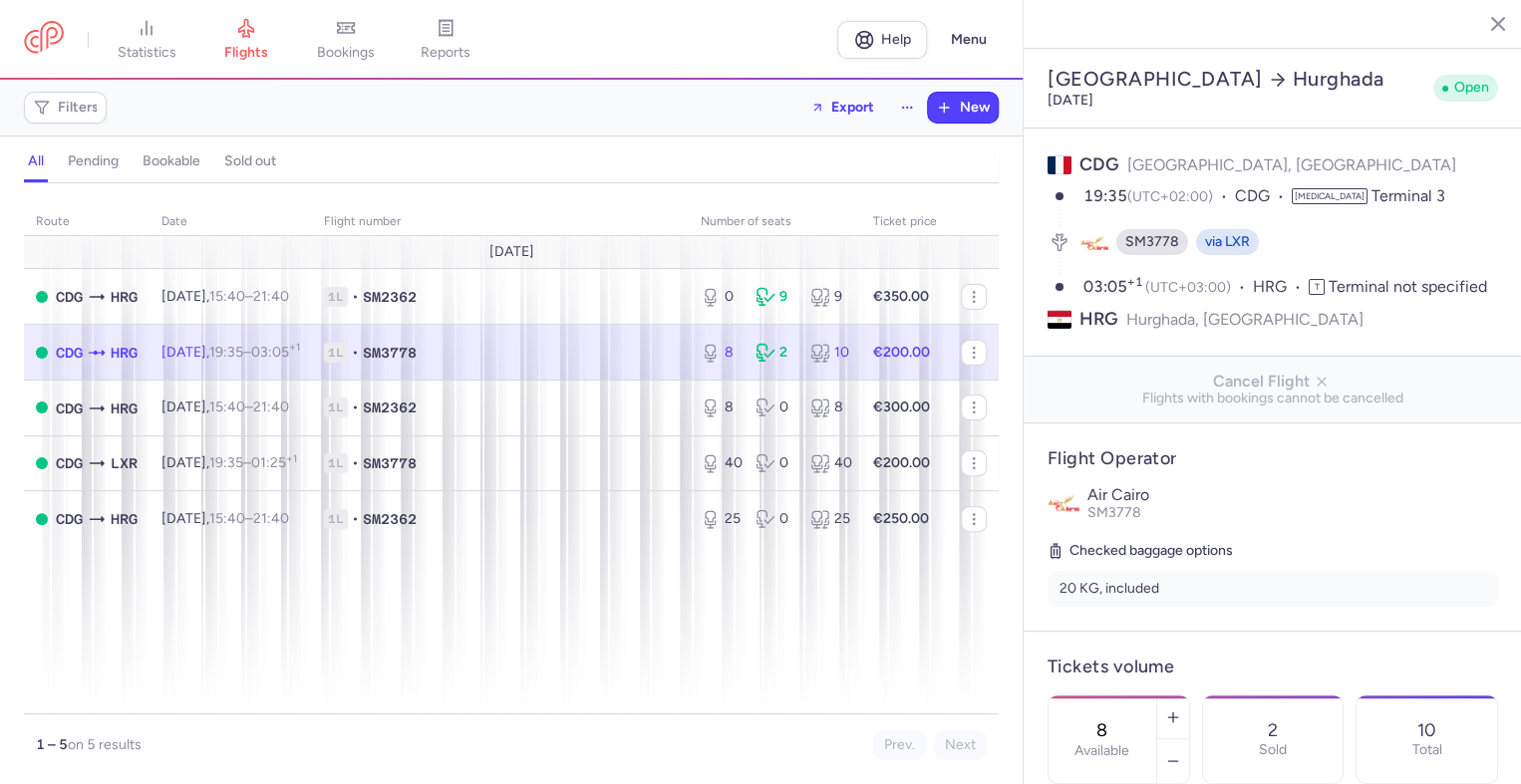 scroll, scrollTop: 299, scrollLeft: 0, axis: vertical 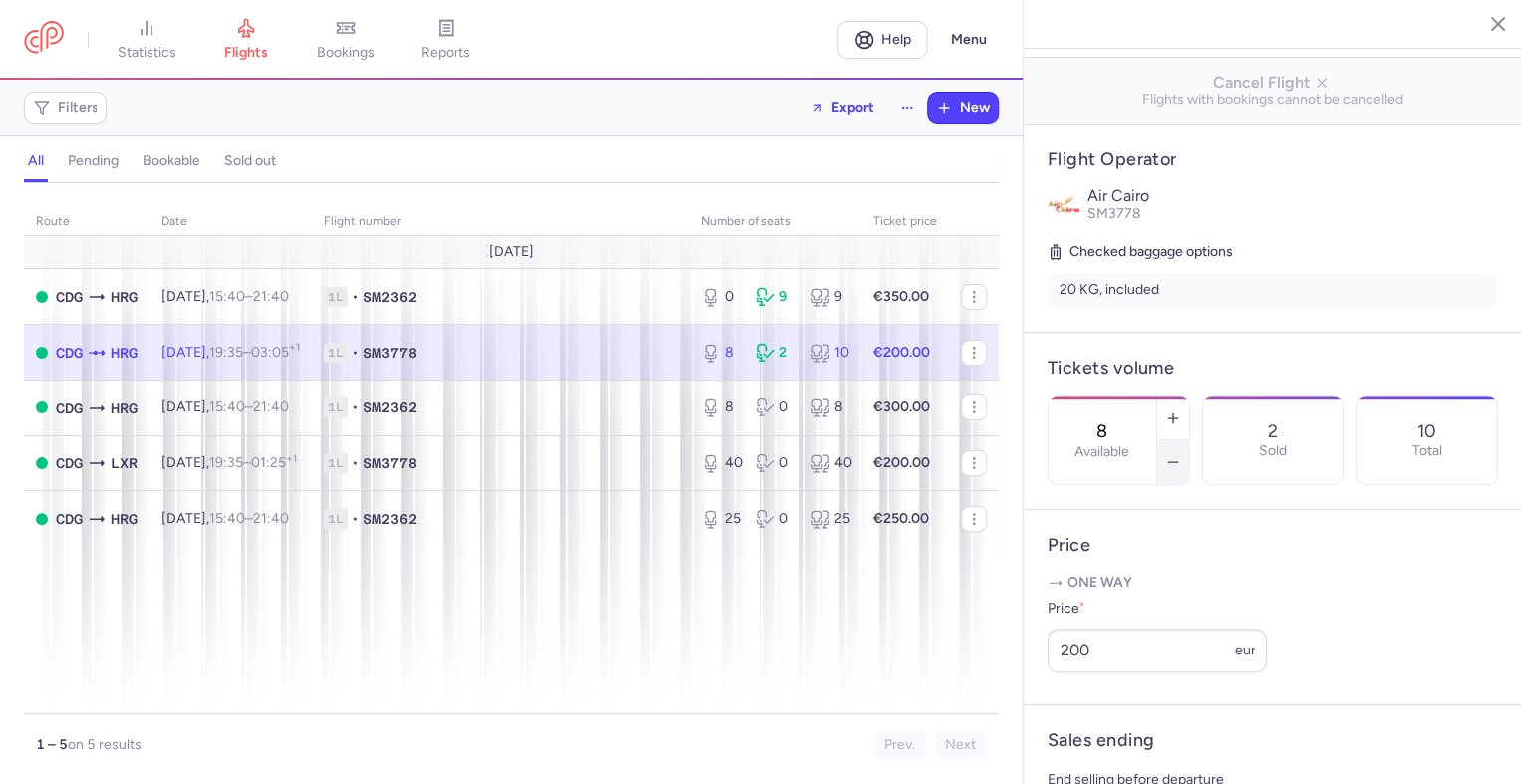 click at bounding box center [1173, 462] 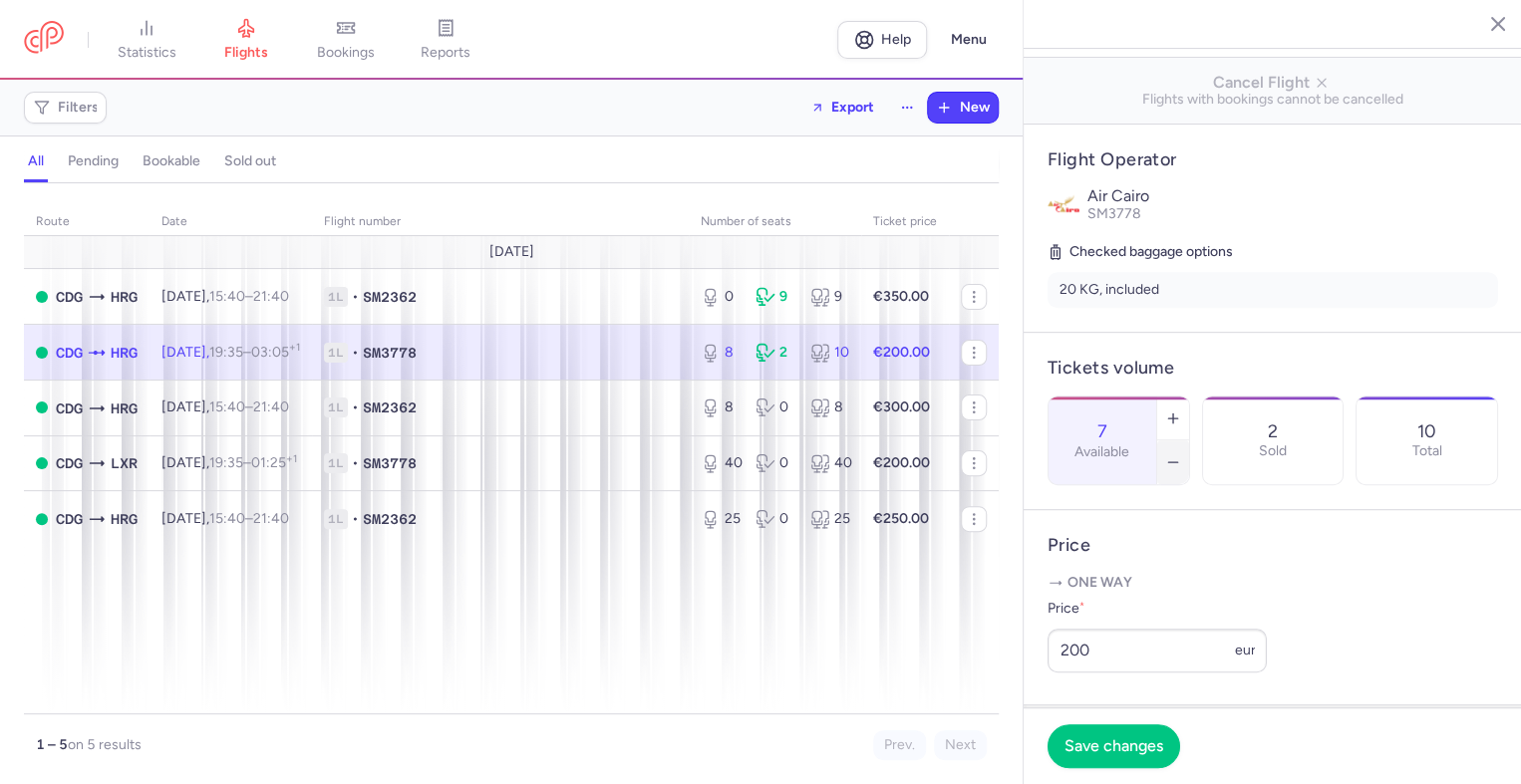click at bounding box center [1173, 462] 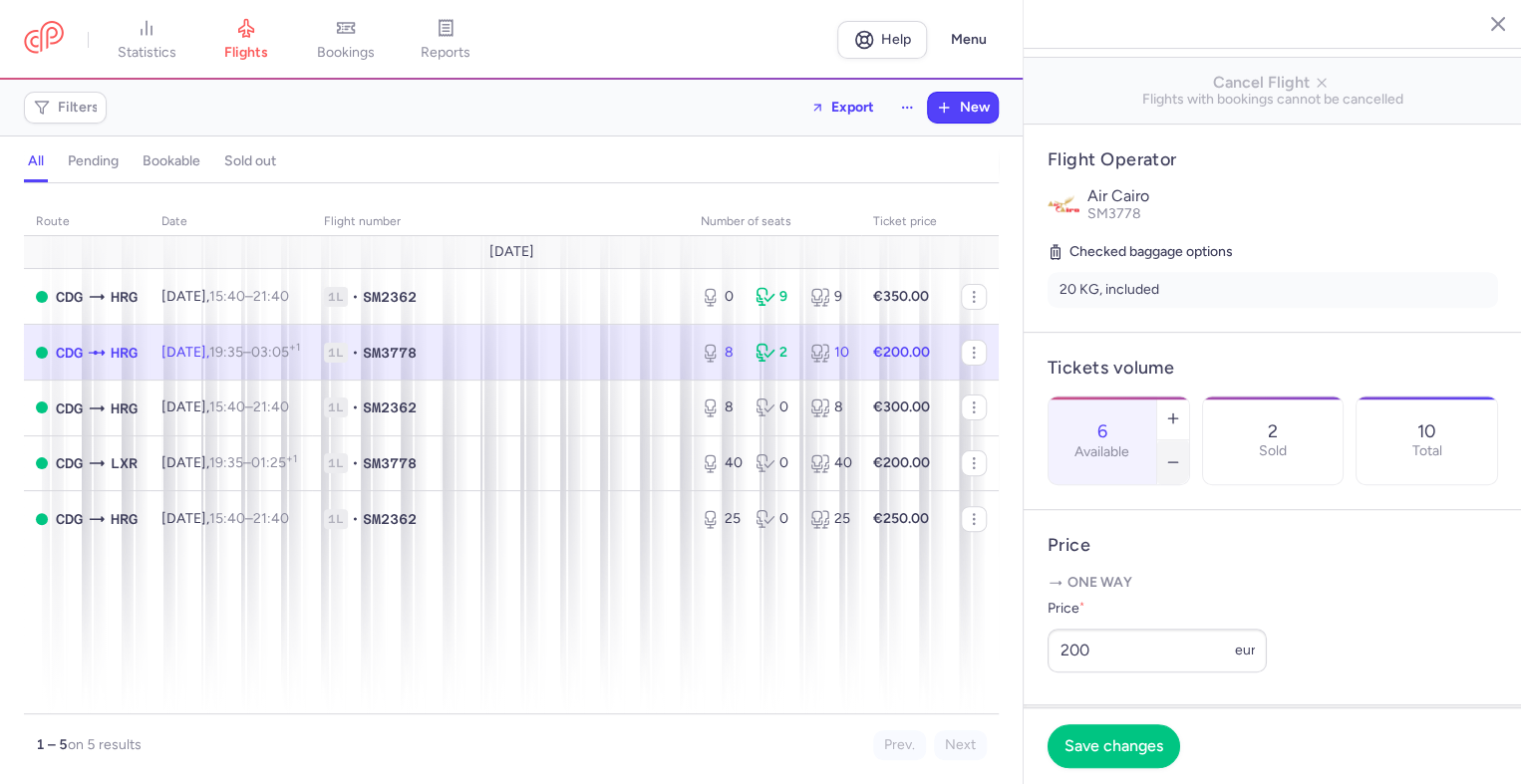 click at bounding box center [1173, 462] 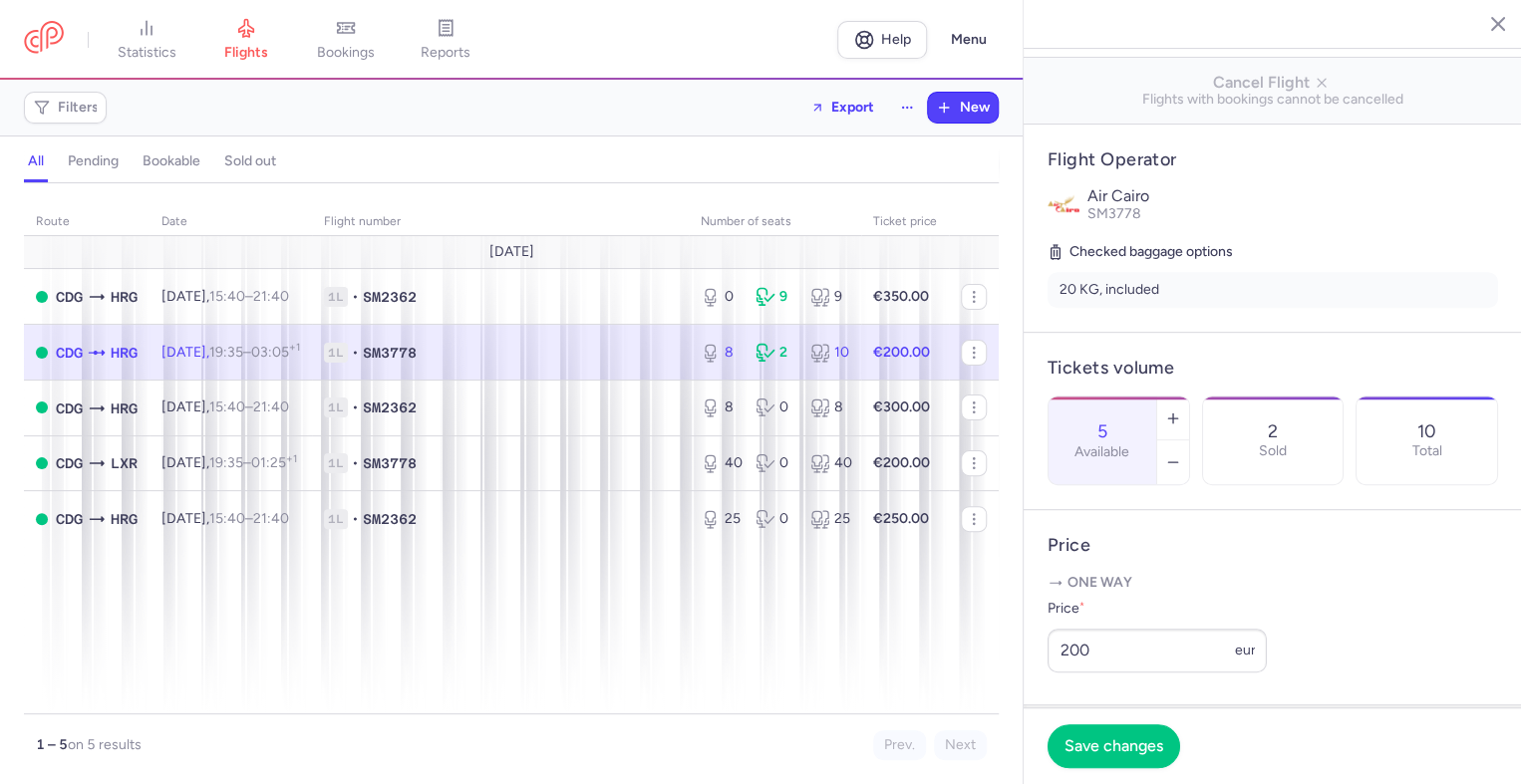 drag, startPoint x: 1329, startPoint y: 680, endPoint x: 1332, endPoint y: 669, distance: 11.401754 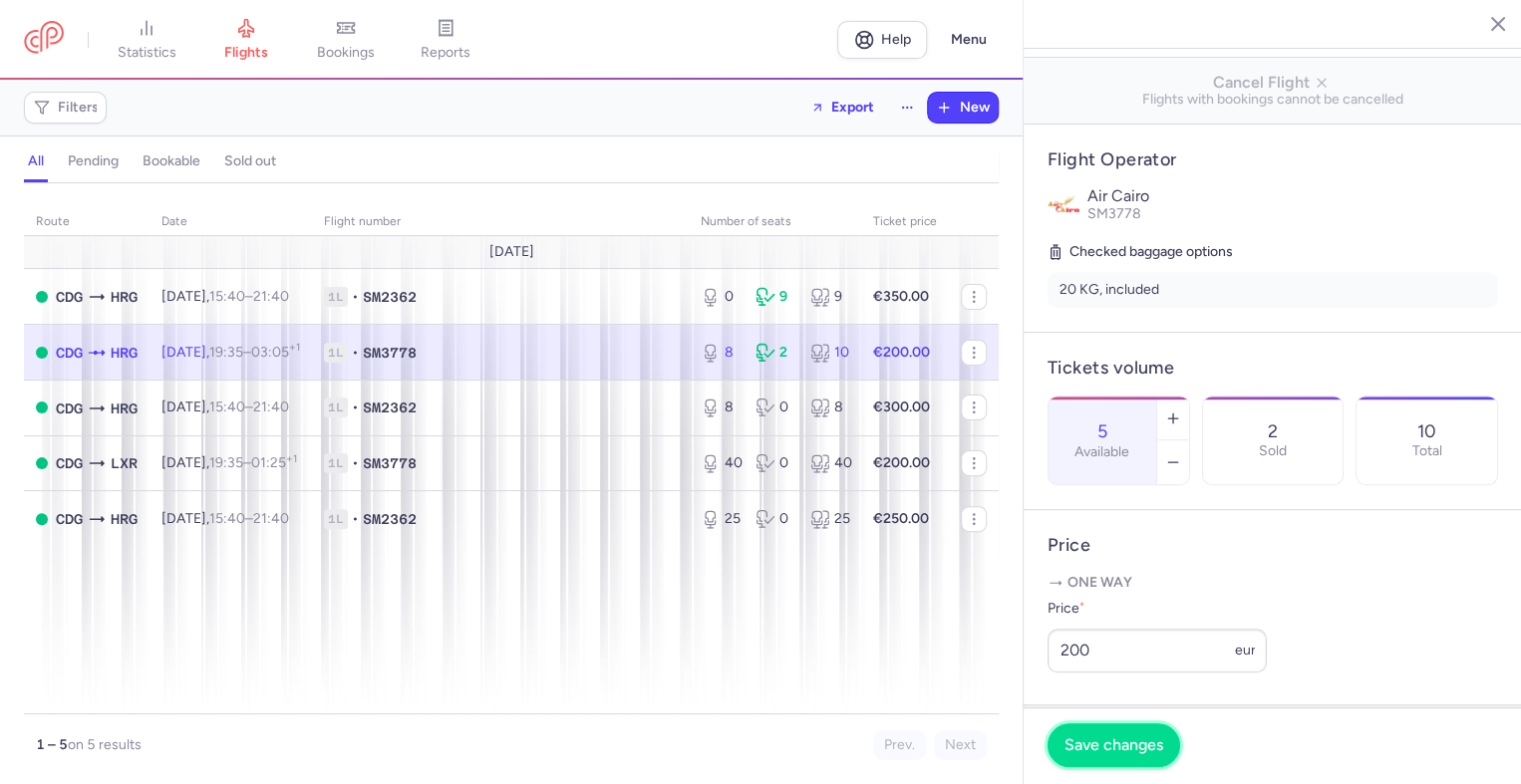 click on "Save changes" at bounding box center [1113, 745] 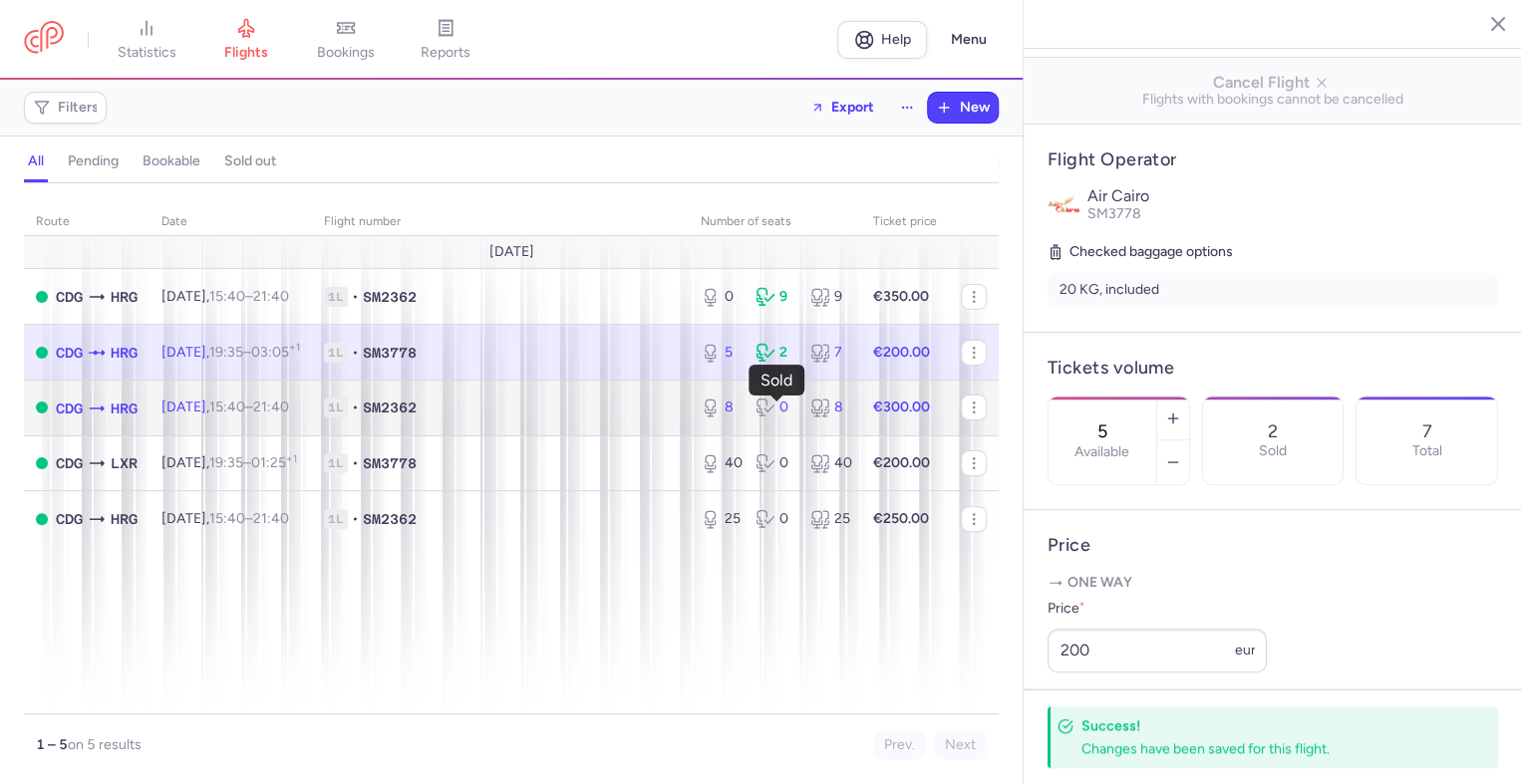 click 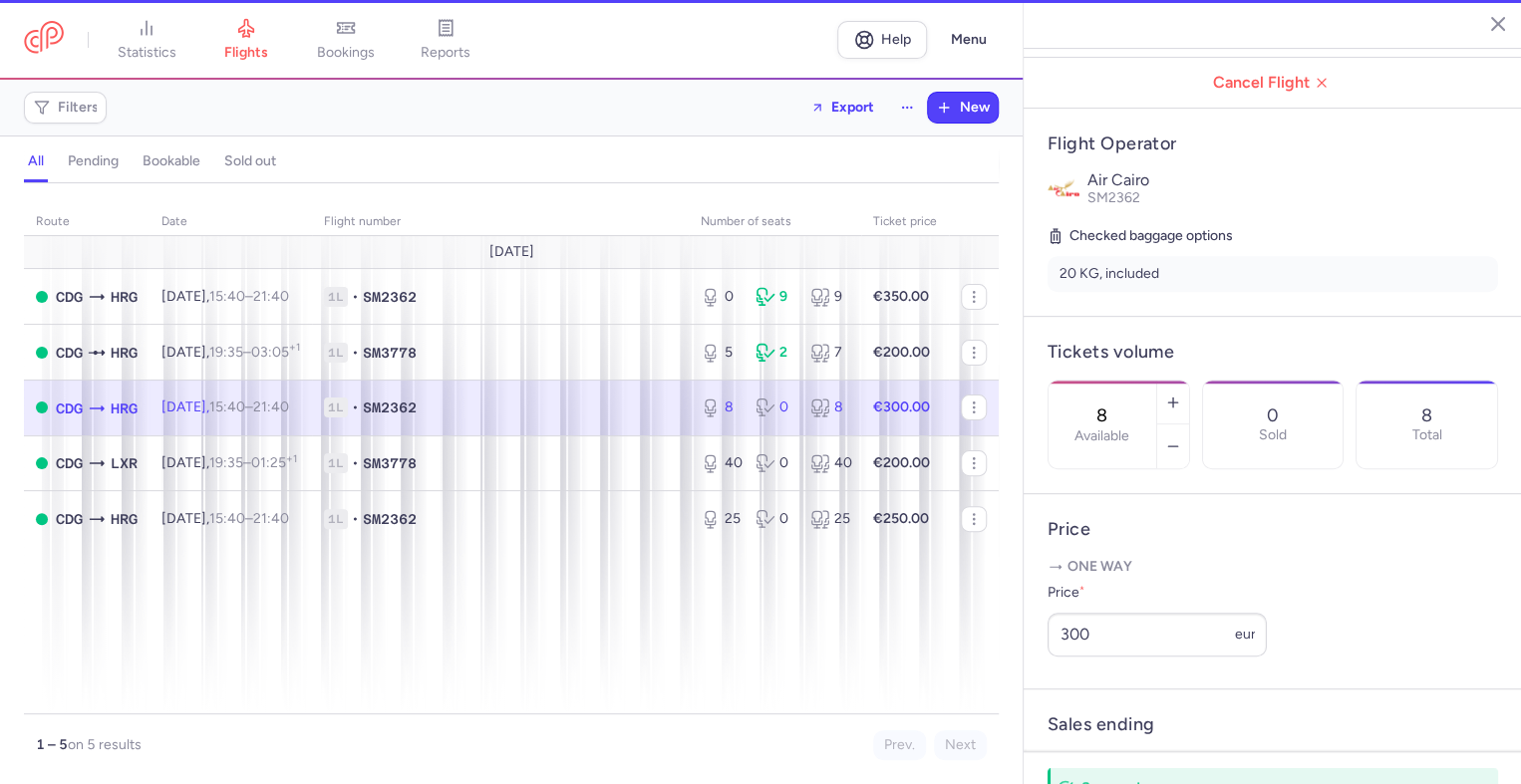scroll, scrollTop: 277, scrollLeft: 0, axis: vertical 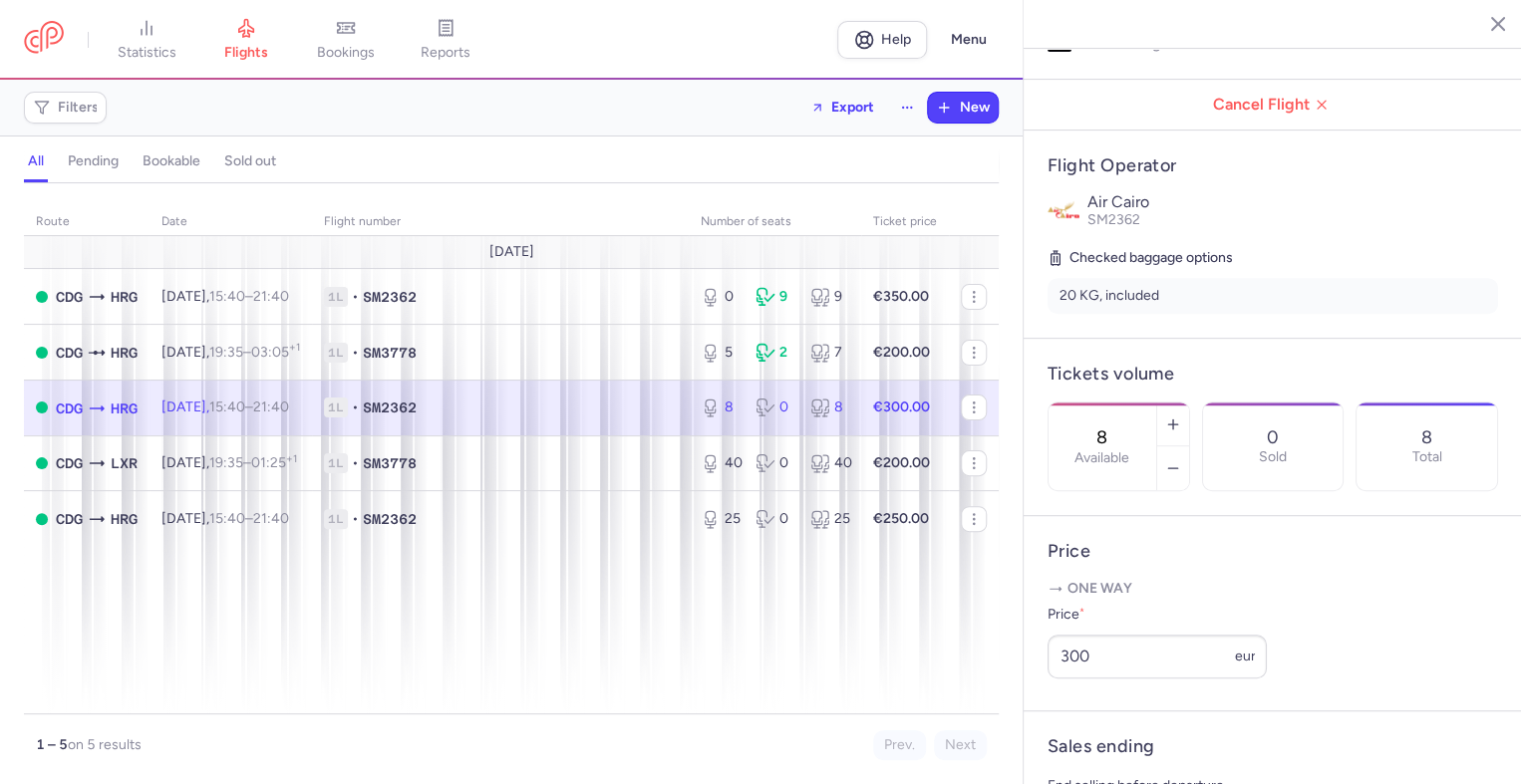 click on "Price  * 300 eur" at bounding box center (1273, 641) 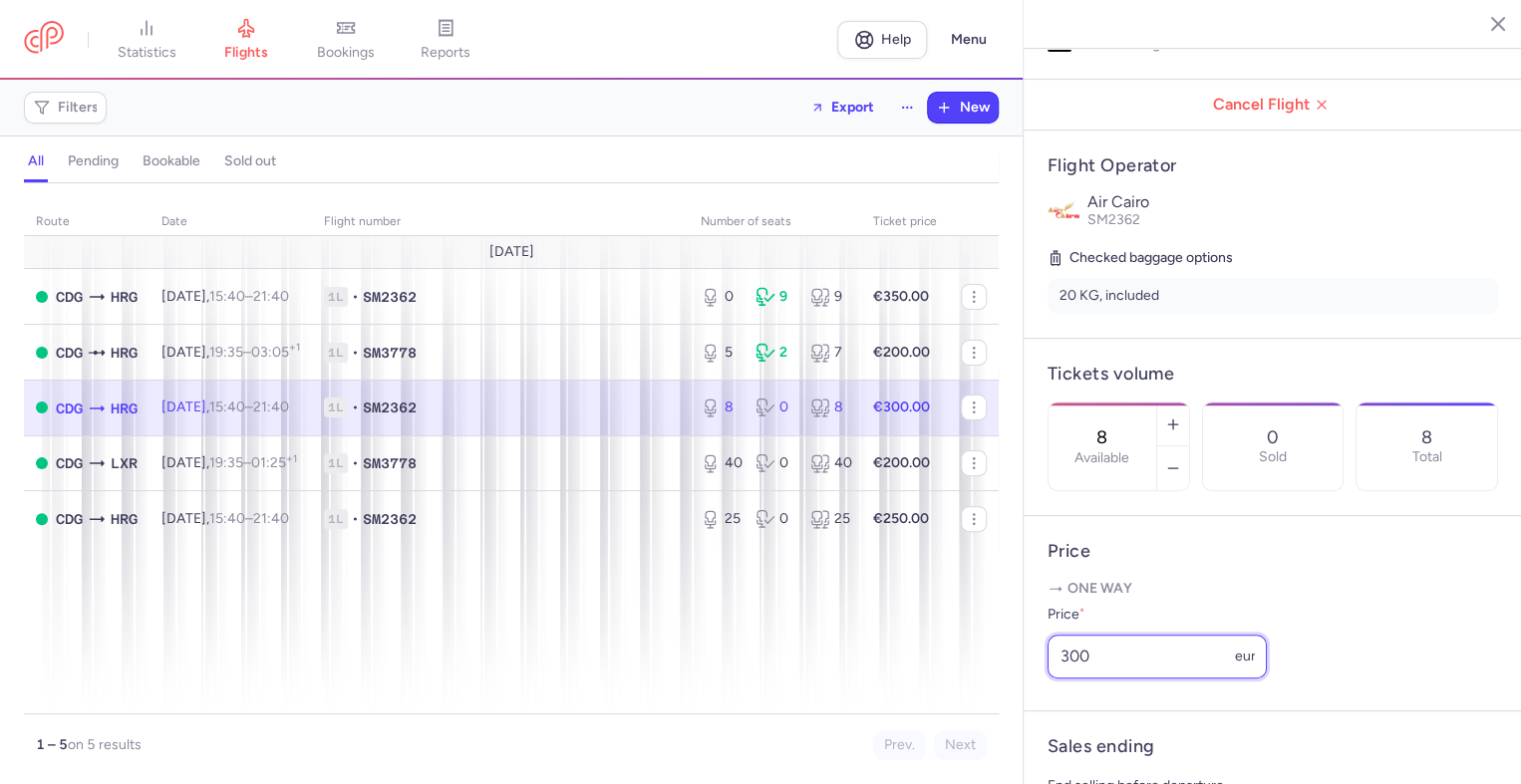 click on "300" at bounding box center (1157, 656) 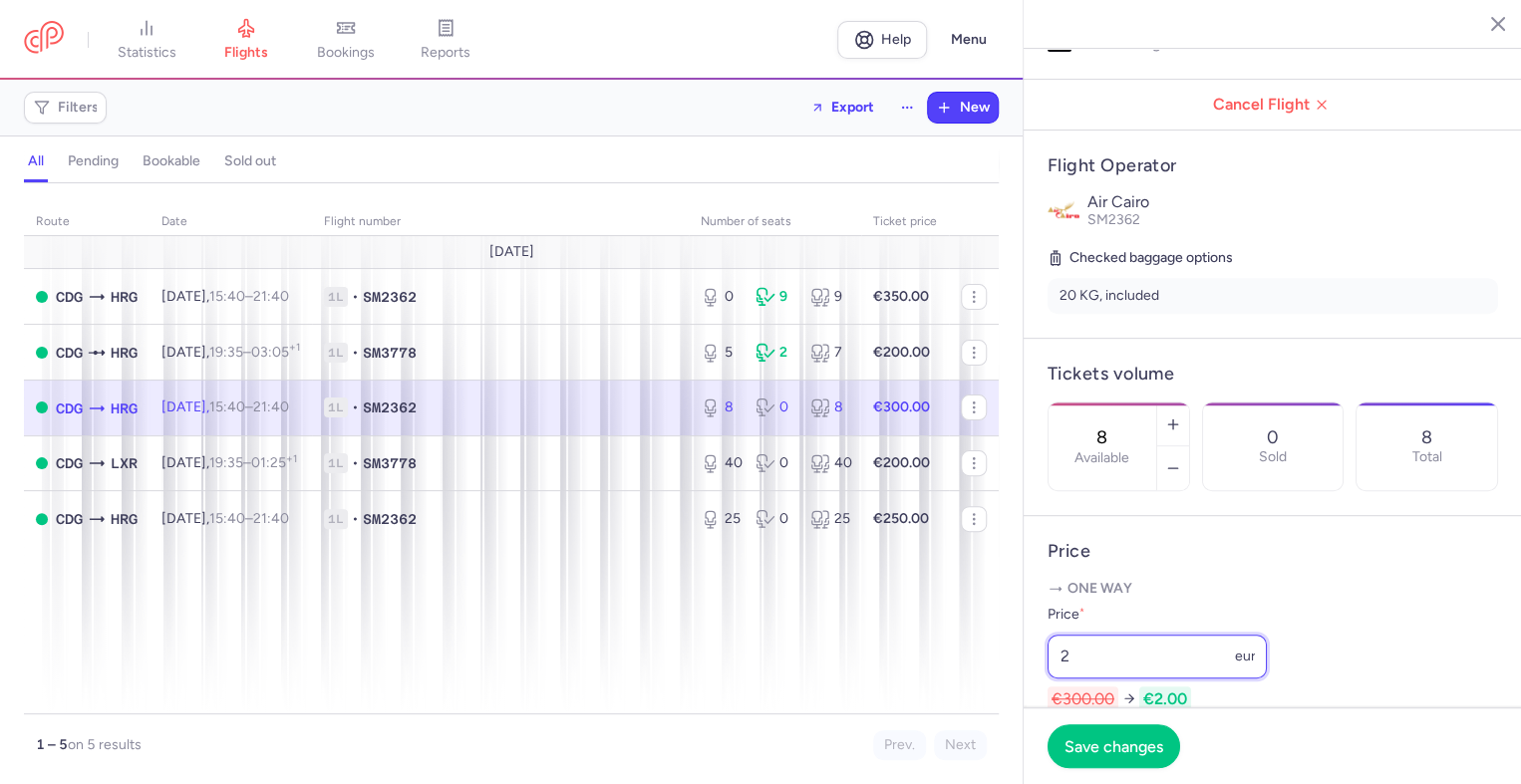 type on "2" 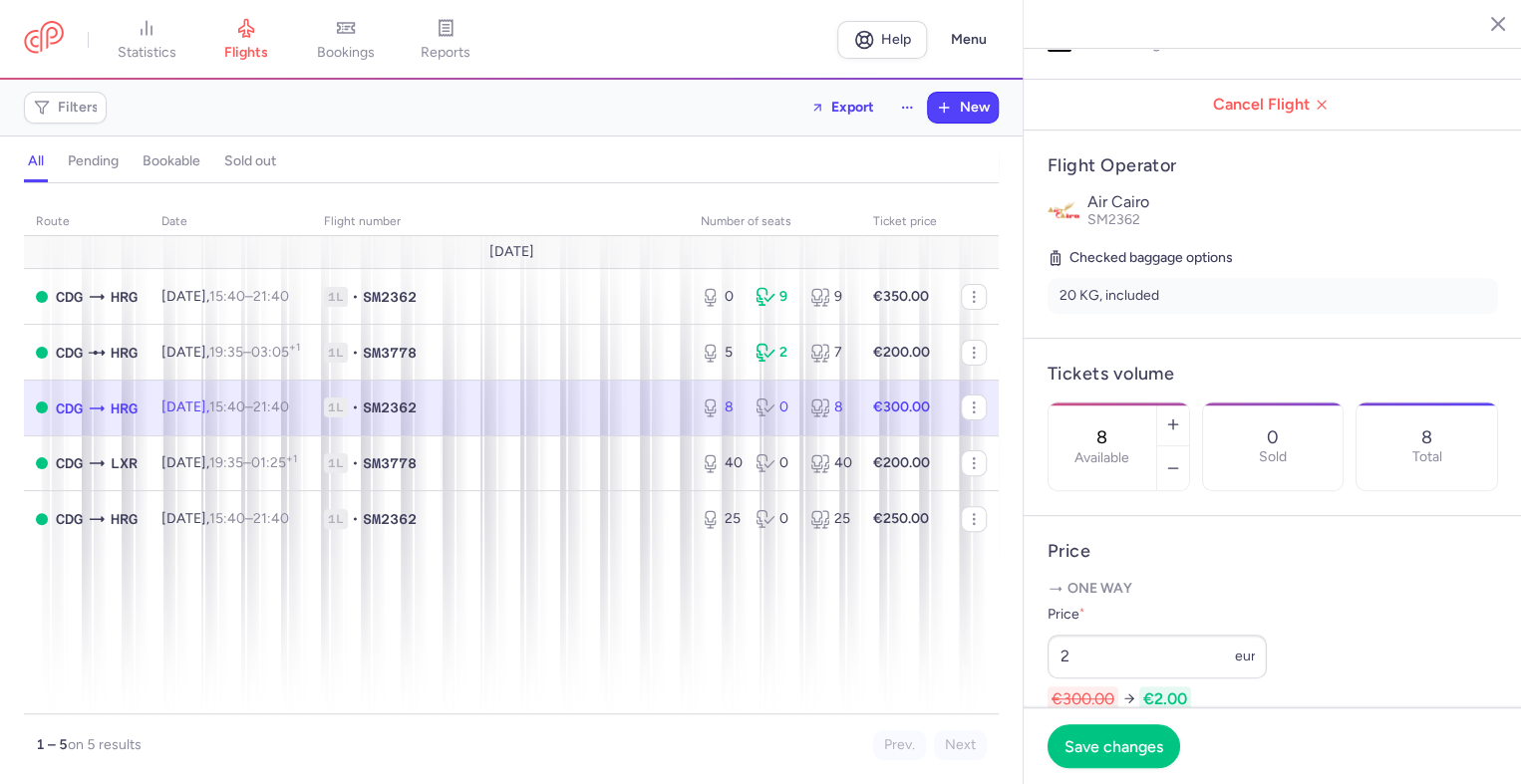 click on "Price  * 2 eur €300.00 €2.00" at bounding box center [1273, 657] 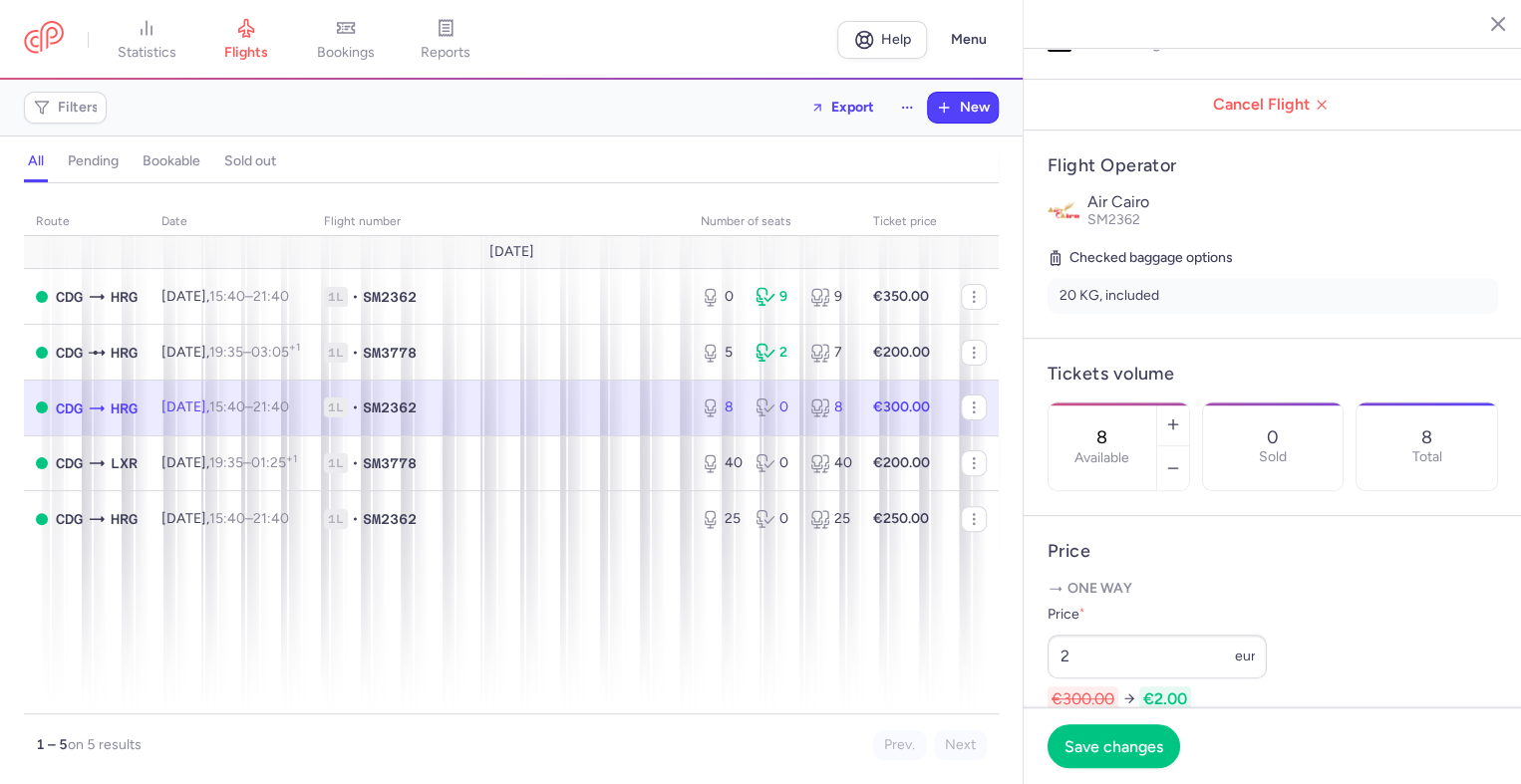 click on "Price  * 2 eur €300.00 €2.00" at bounding box center (1273, 657) 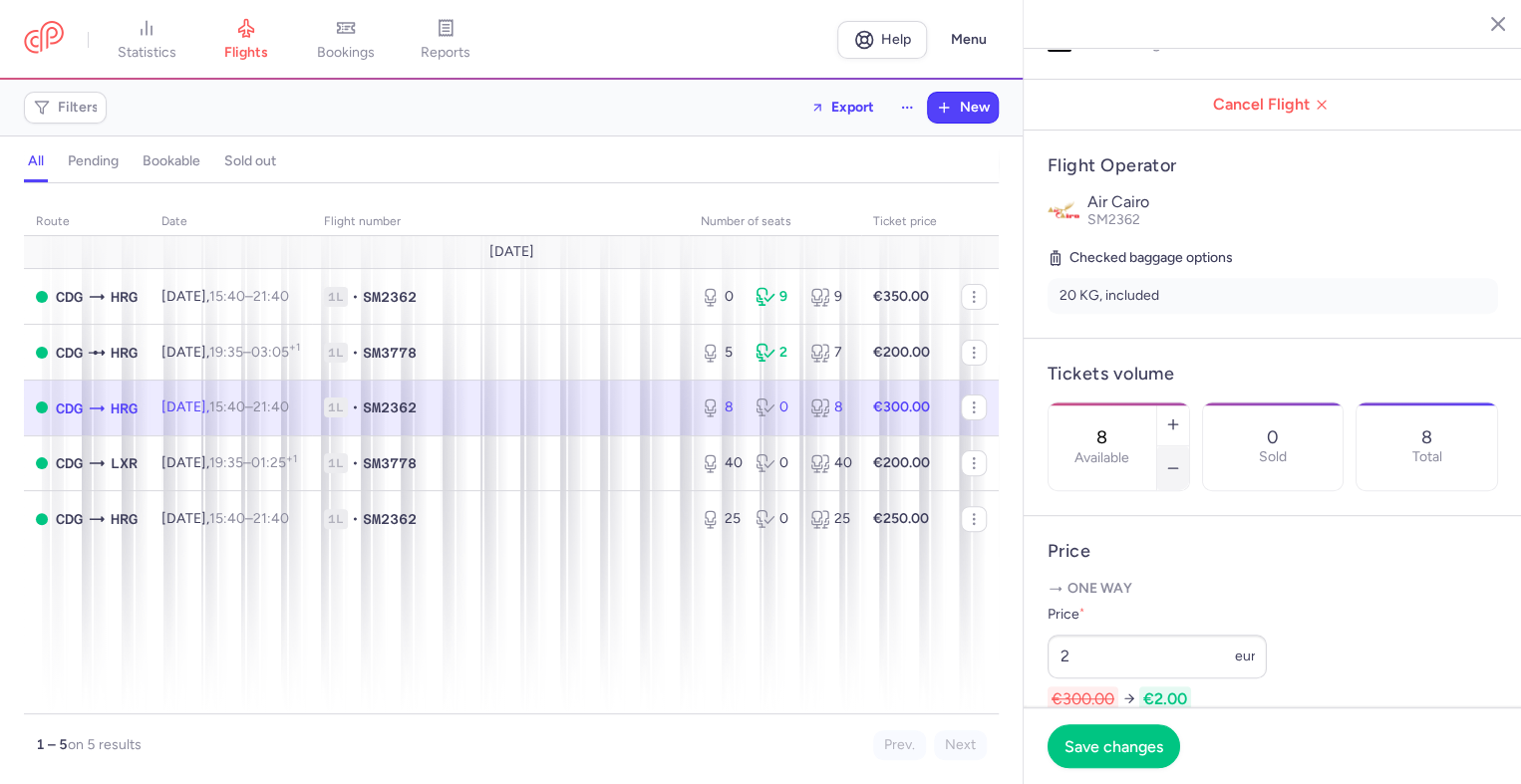 click 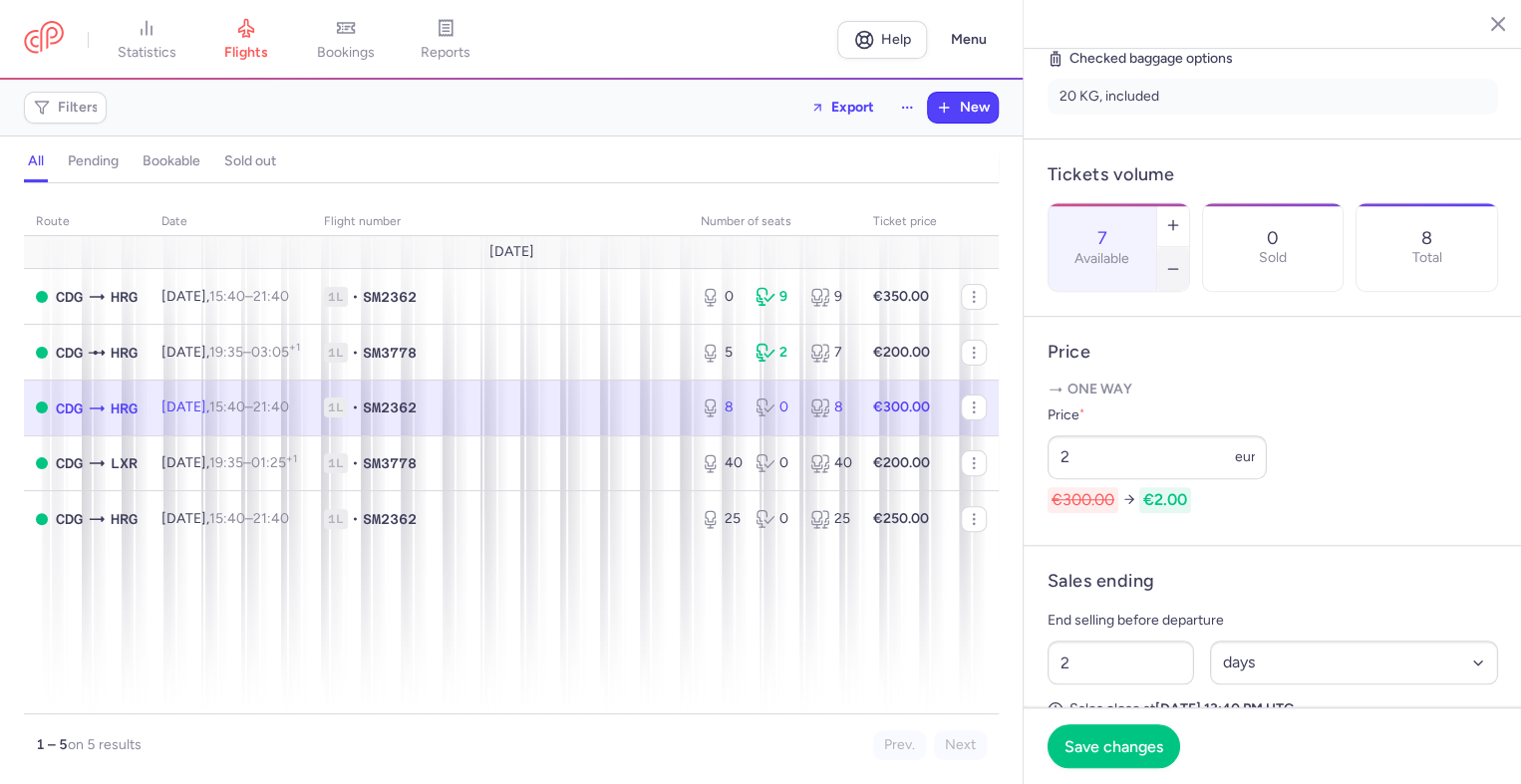 scroll, scrollTop: 675, scrollLeft: 0, axis: vertical 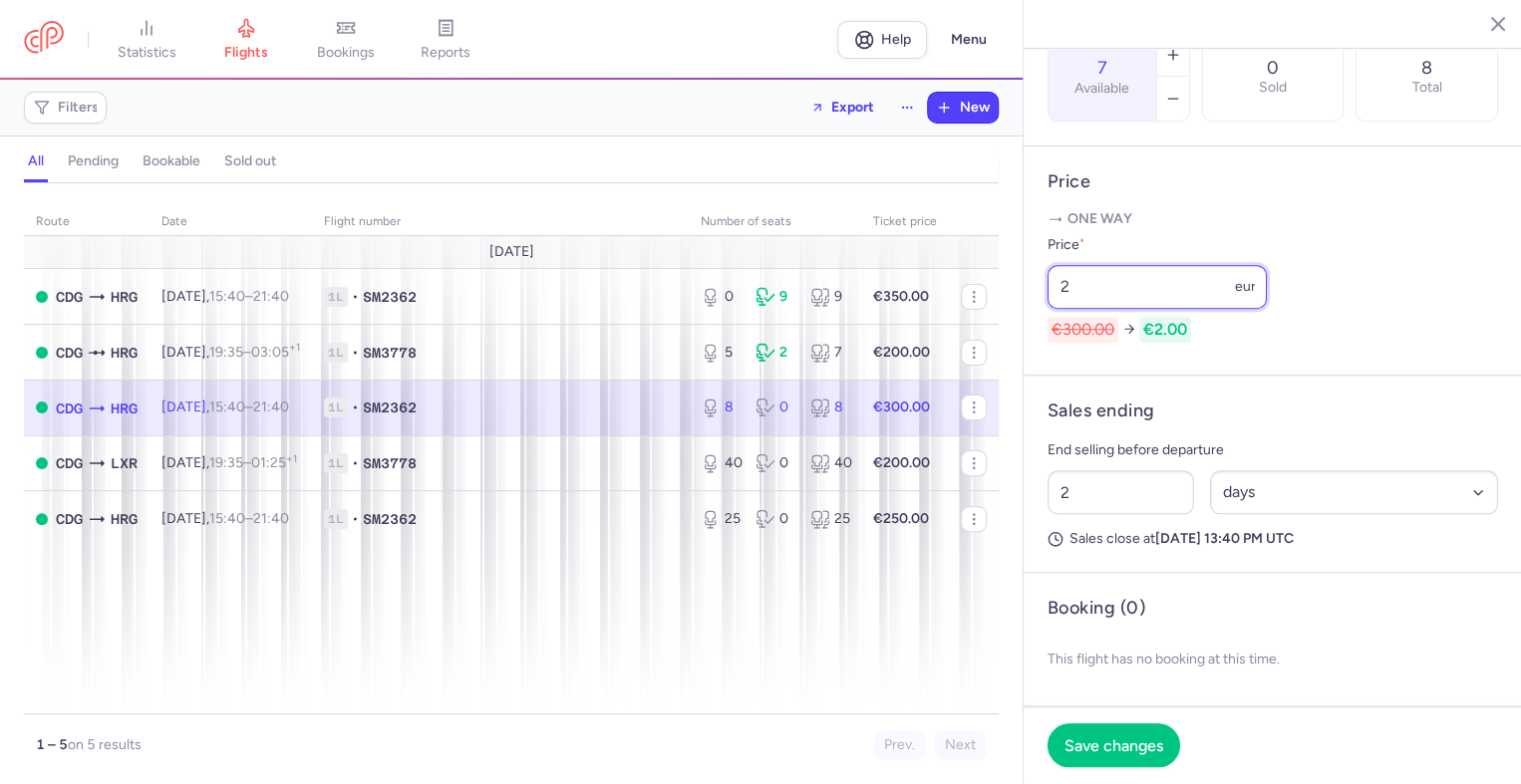 click on "2" at bounding box center (1157, 287) 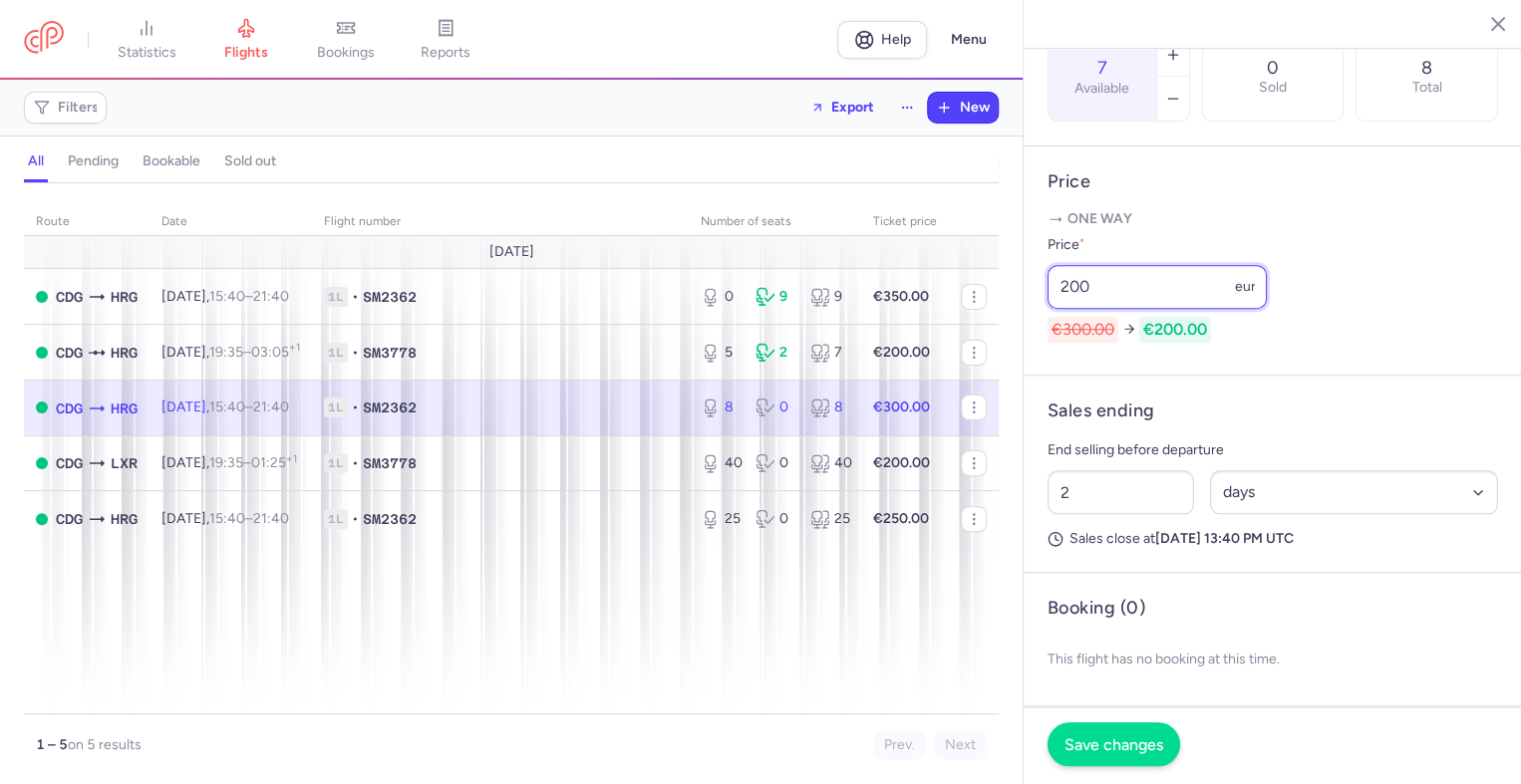 scroll, scrollTop: 699, scrollLeft: 0, axis: vertical 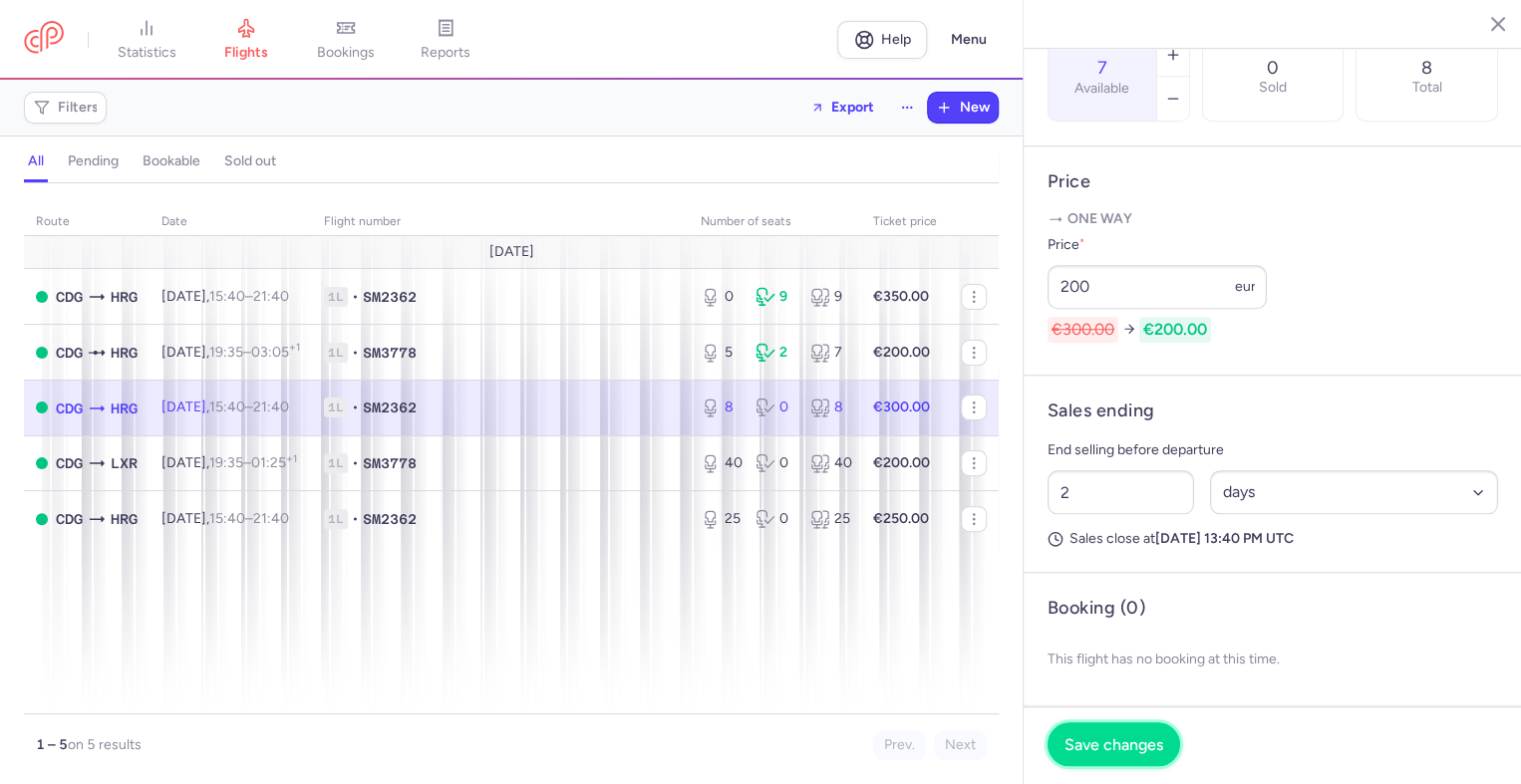 click on "Save changes" at bounding box center [1113, 745] 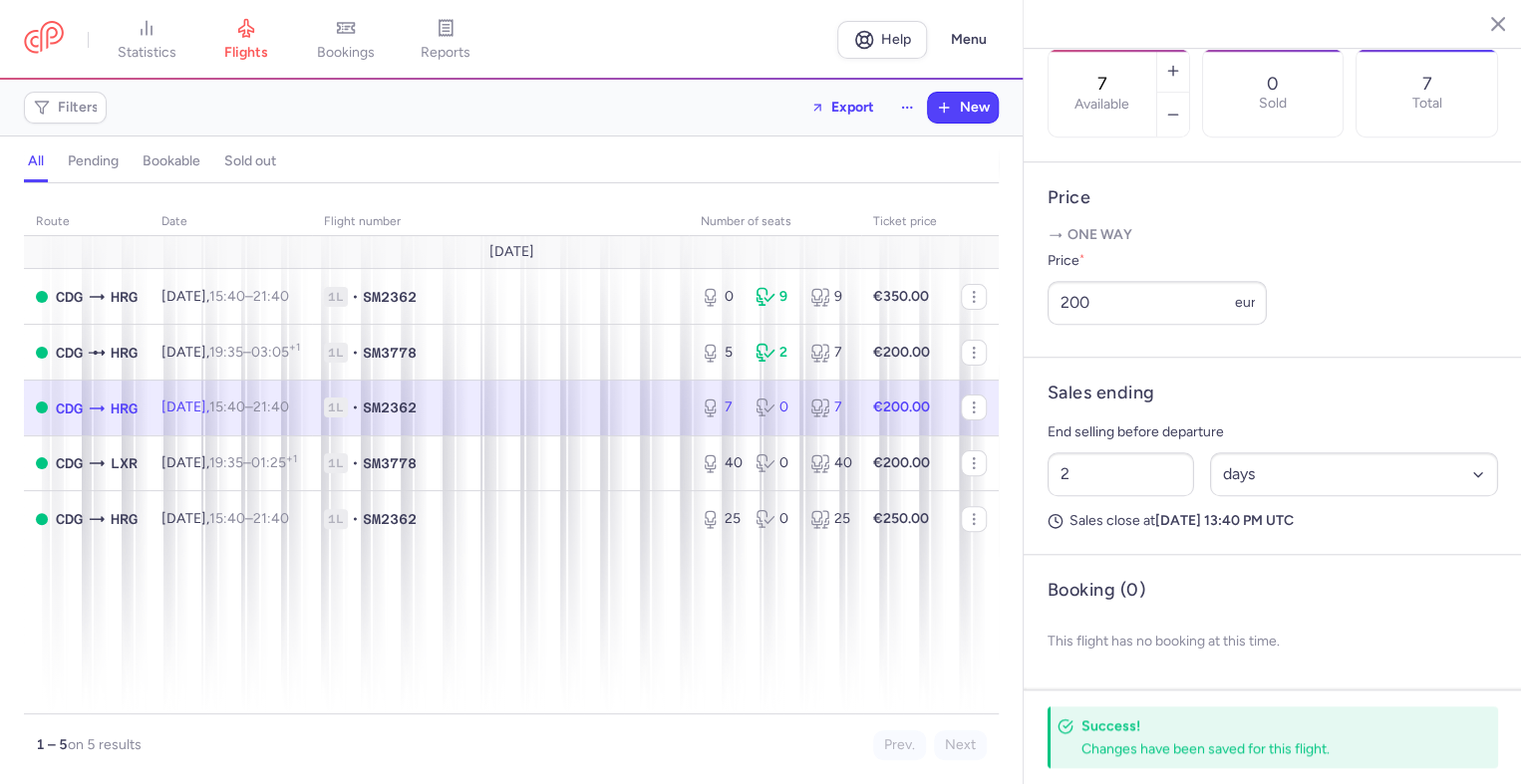 scroll, scrollTop: 542, scrollLeft: 0, axis: vertical 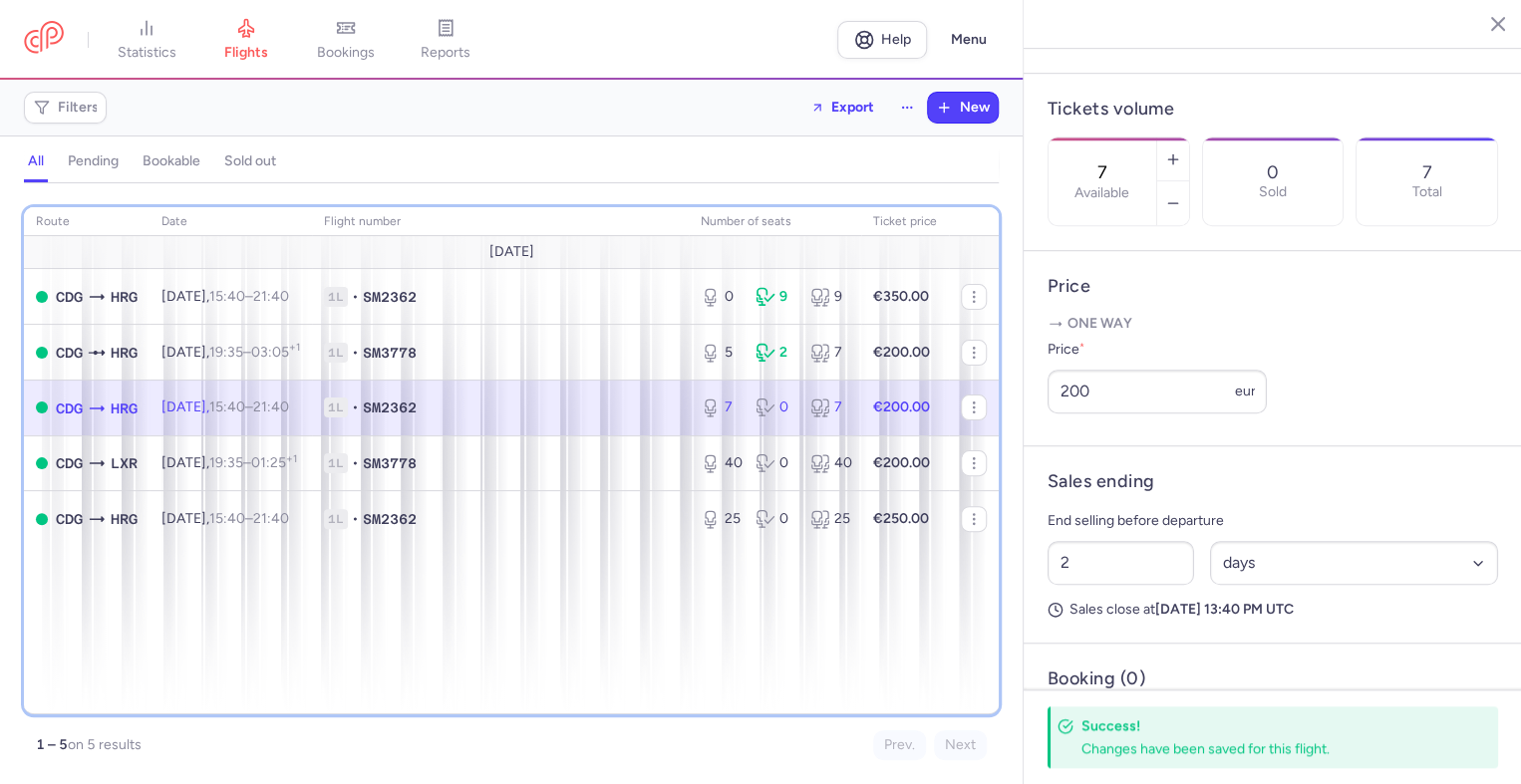click on "route date Flight number number of seats Ticket price [DATE]  CDG  HRG [DATE]  15:40  –  21:40  +0 1L • SM2362 0 9 9 €350.00  CDG  HRG [DATE]  19:35  –  03:05  +1 1L • SM3778 5 2 7 €200.00  CDG  HRG [DATE]  15:40  –  21:40  +0 1L • SM2362 7 0 7 €200.00  CDG  LXR [DATE]  19:35  –  01:25  +1 1L • SM3778 40 0 40 €200.00  CDG  HRG [DATE]  15:40  –  21:40  +0 1L • SM2362 25 0 25 €250.00" at bounding box center [511, 460] 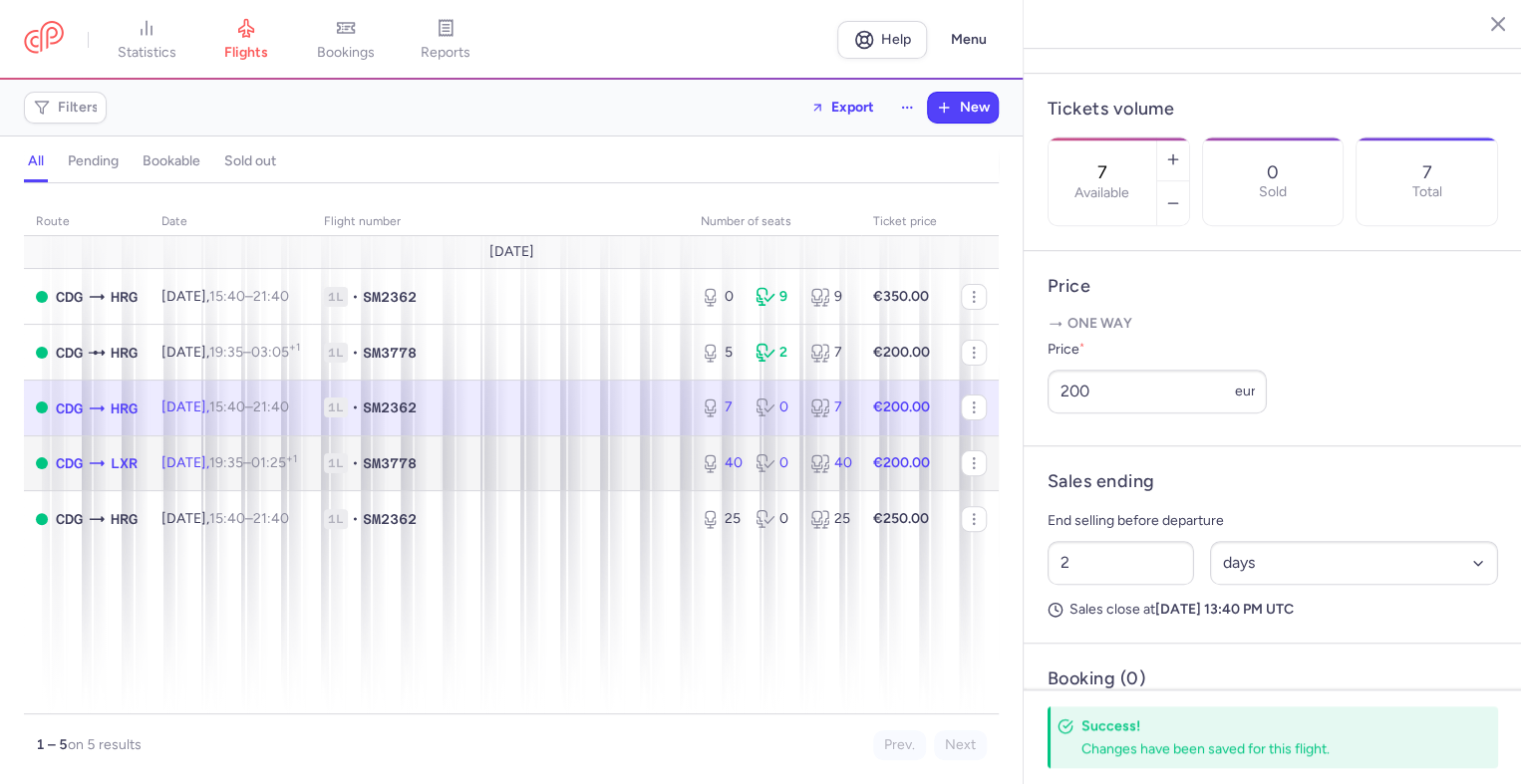 click on "[DATE]  19:35  –  01:25  +1" 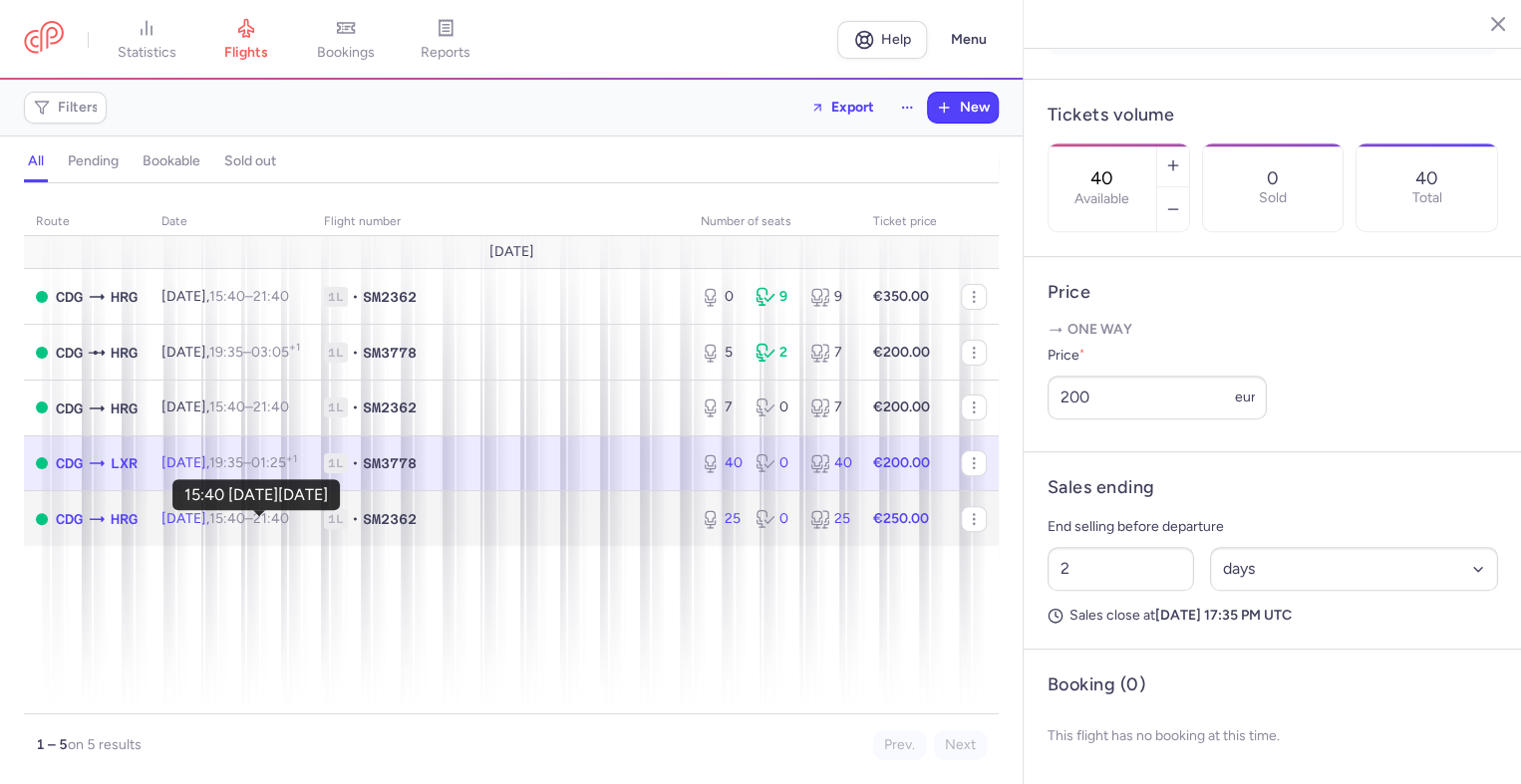 click on "15:40" at bounding box center (227, 518) 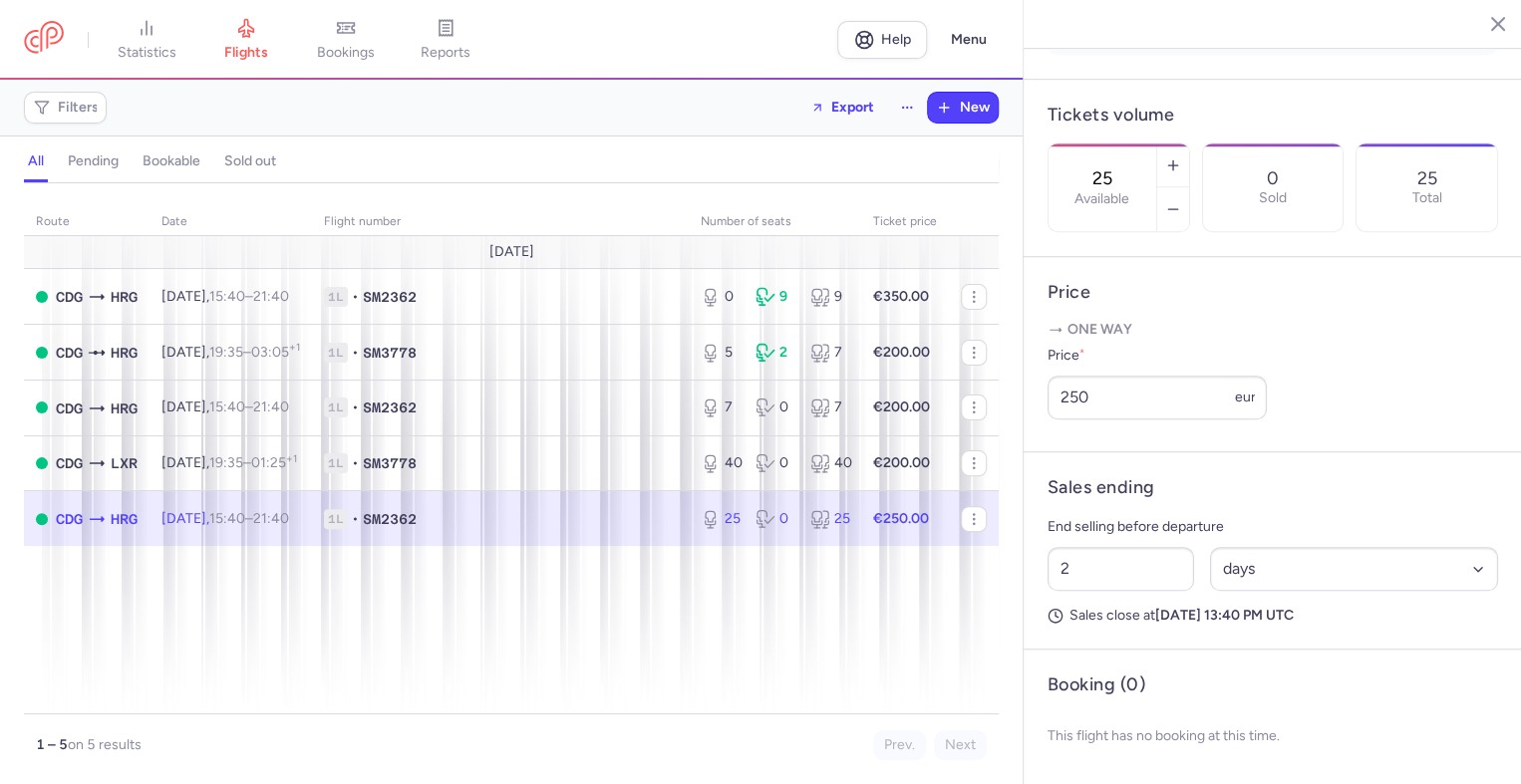 click on "Sales ending End selling before departure 2 Select an option hours days Sales close at  [DATE]	13:40 PM UTC" at bounding box center (1273, 551) 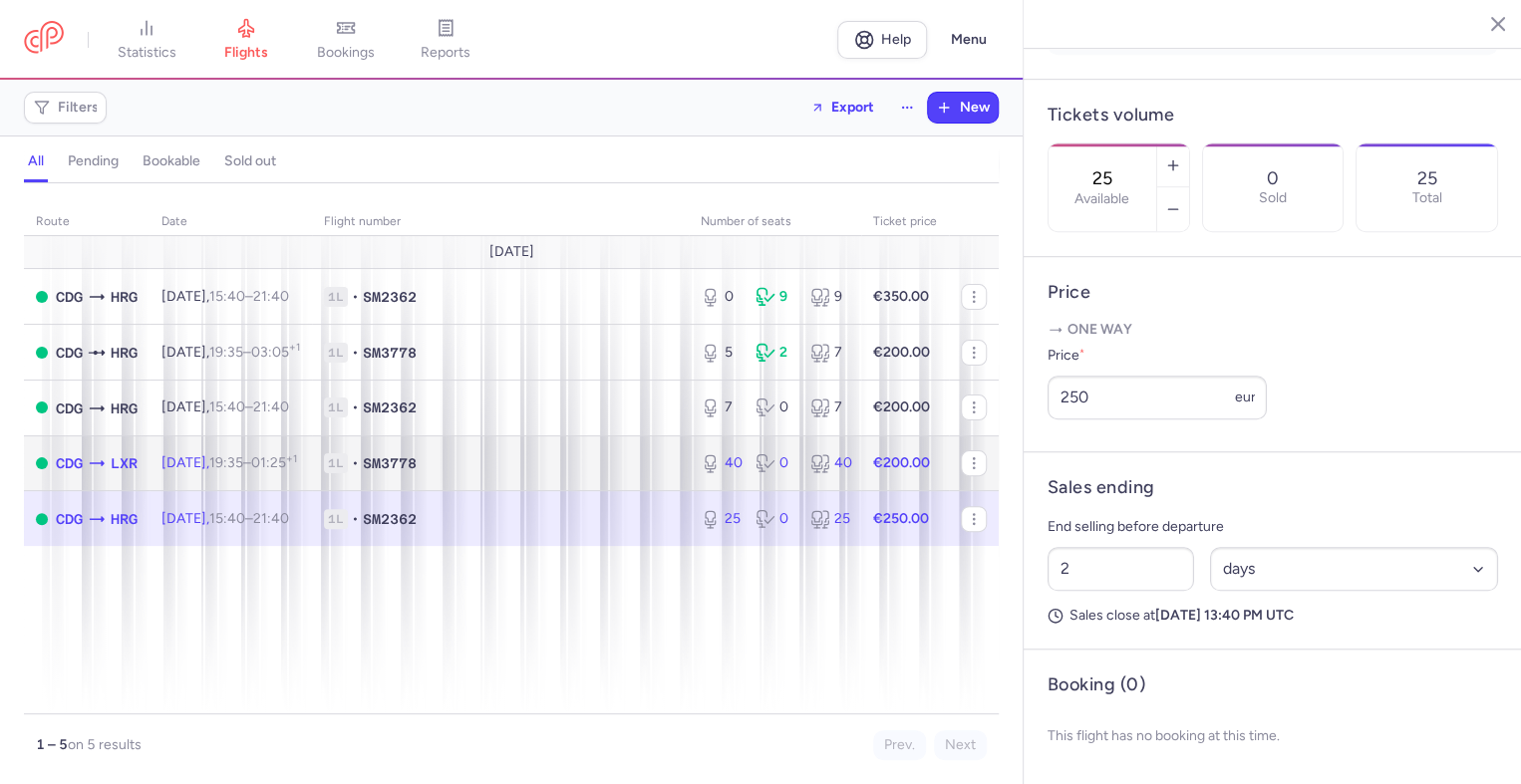click on "0" at bounding box center [774, 463] 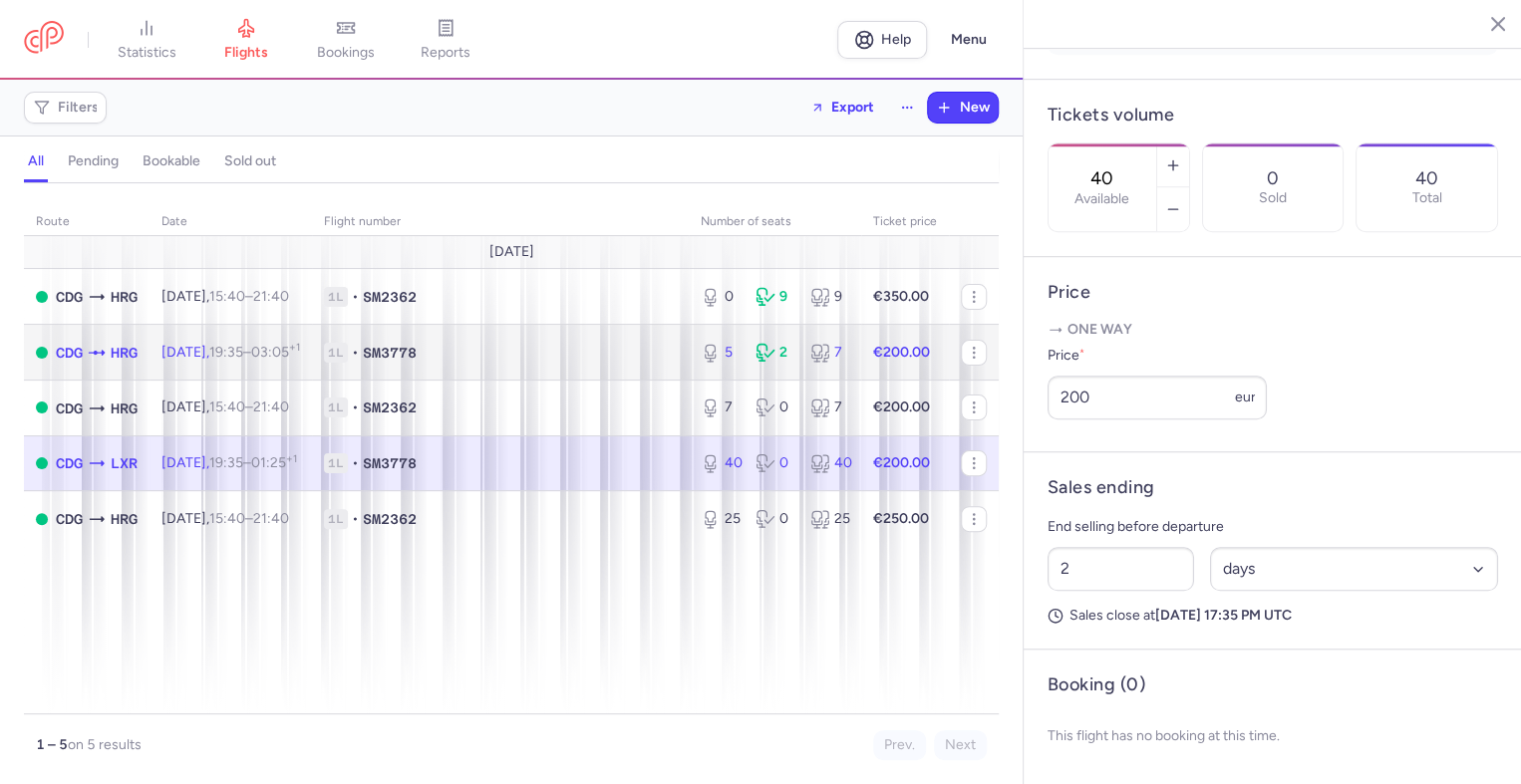 click on "1L • SM3778" 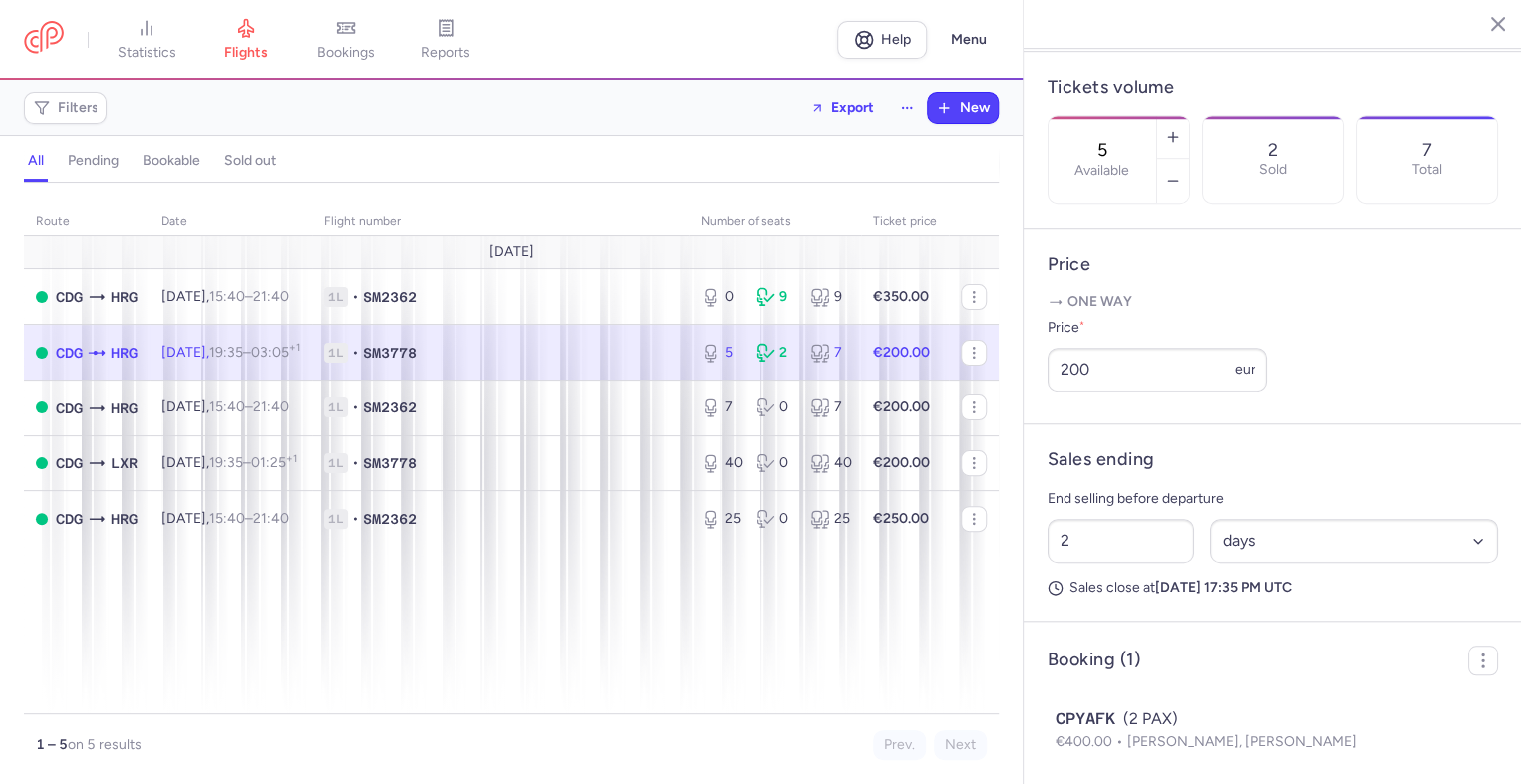scroll, scrollTop: 662, scrollLeft: 0, axis: vertical 